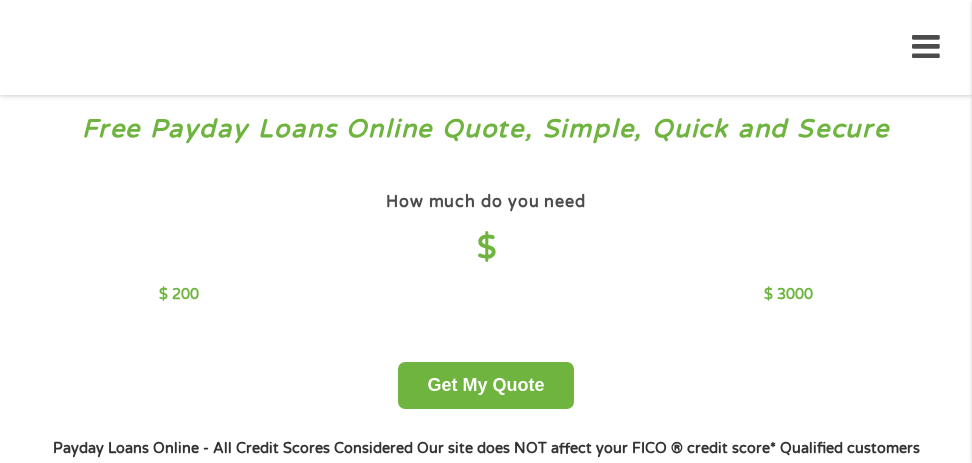 scroll, scrollTop: 0, scrollLeft: 0, axis: both 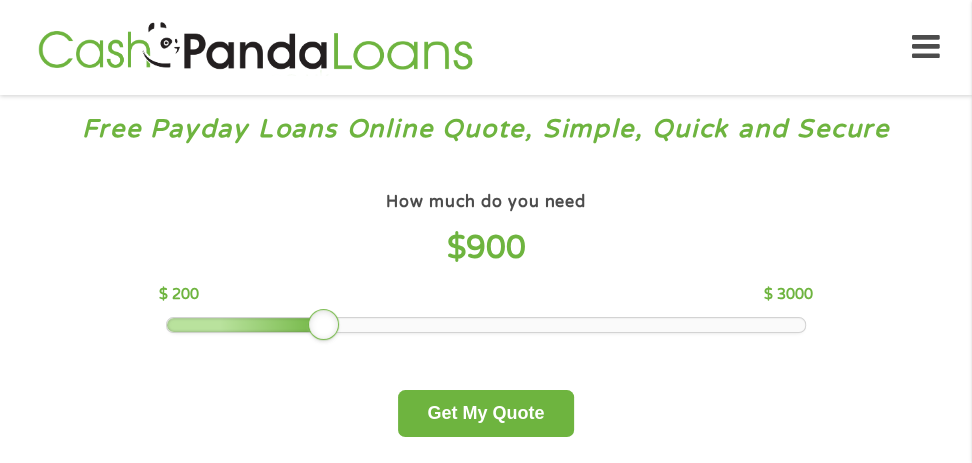 drag, startPoint x: 344, startPoint y: 330, endPoint x: 325, endPoint y: 332, distance: 19.104973 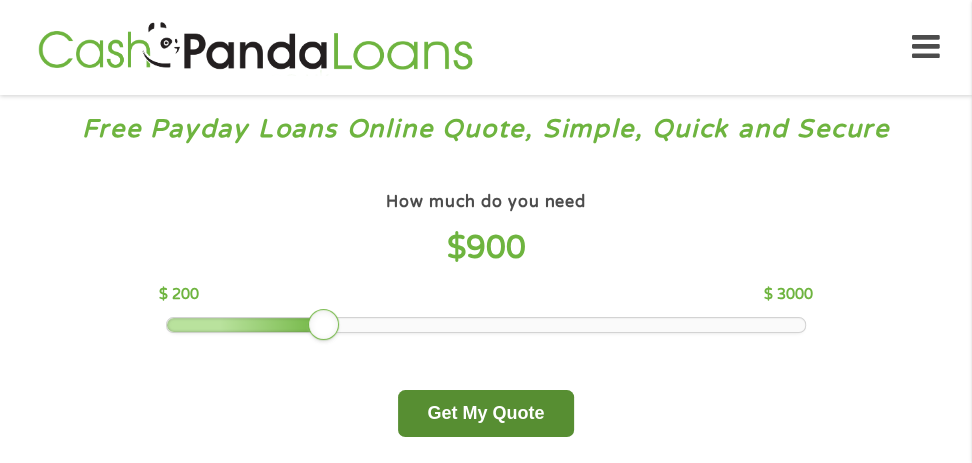 click on "Get My Quote" at bounding box center (485, 413) 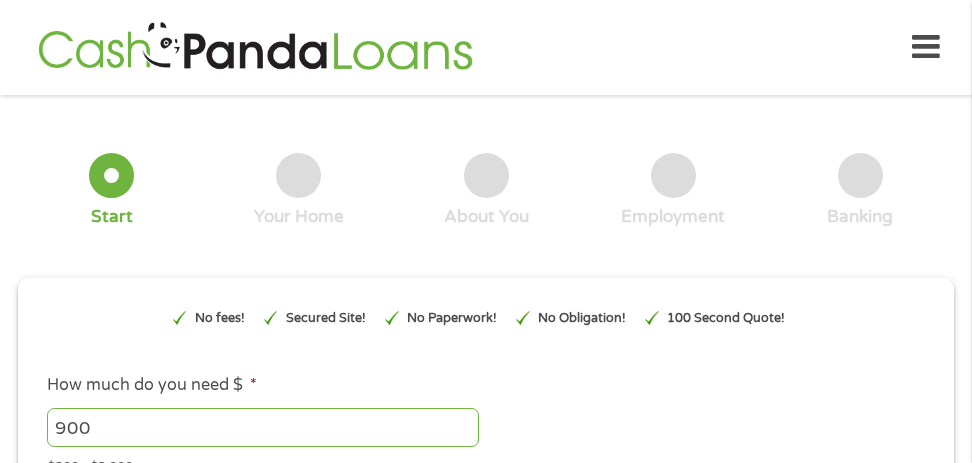 scroll, scrollTop: 0, scrollLeft: 0, axis: both 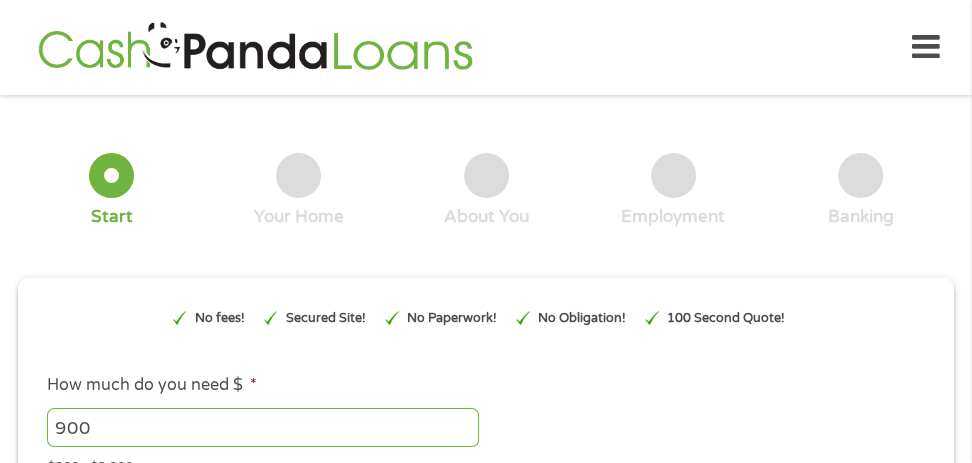type on "EAIaIQobChMI0tHK95f6jgMVRBKtBh0b0xRKEAAYAiAAEgIfn_D_BwE" 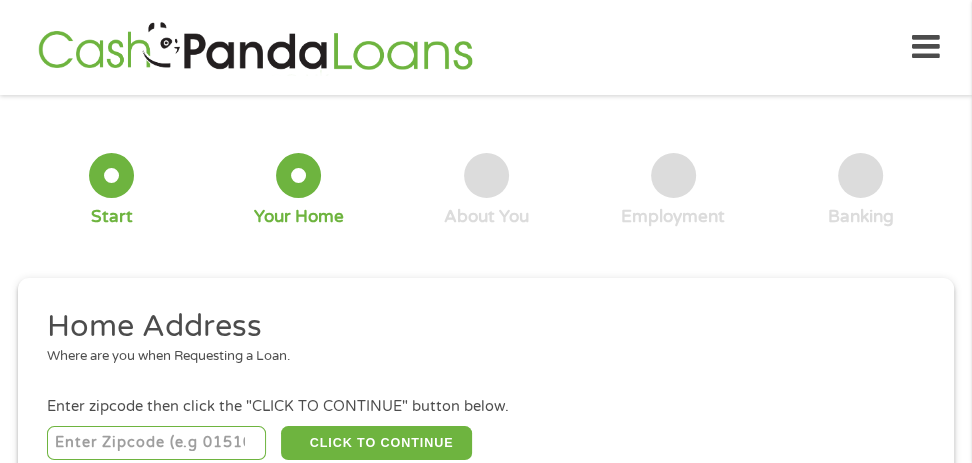scroll, scrollTop: 9, scrollLeft: 0, axis: vertical 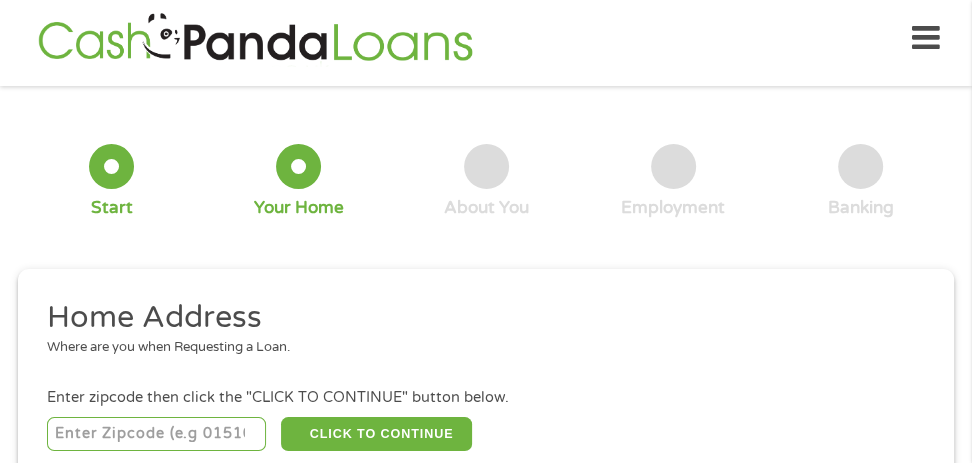click at bounding box center [157, 434] 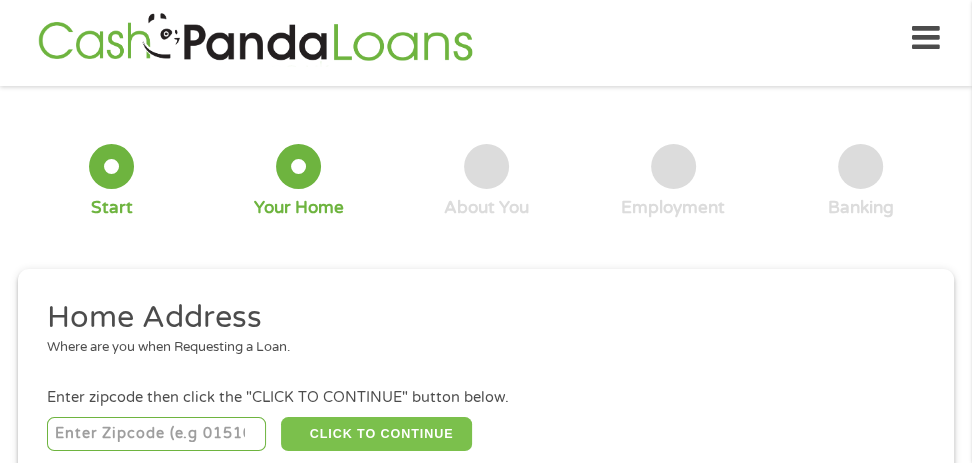 click on "CLICK TO CONTINUE" at bounding box center (376, 434) 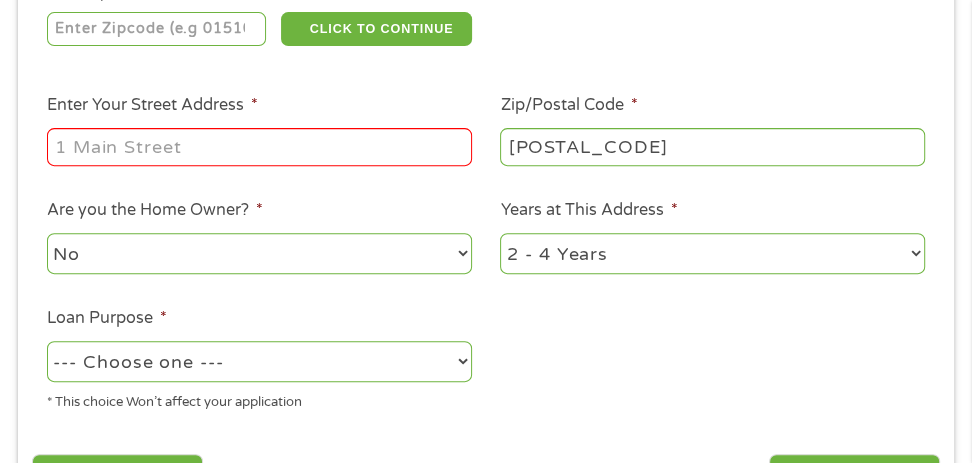 click on "Enter Your Street Address *" at bounding box center (259, 147) 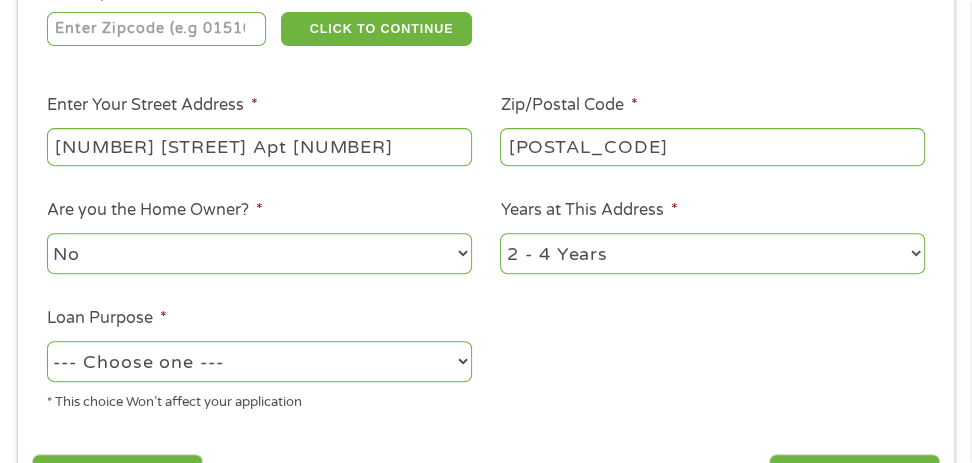 click on "No Yes" at bounding box center [259, 253] 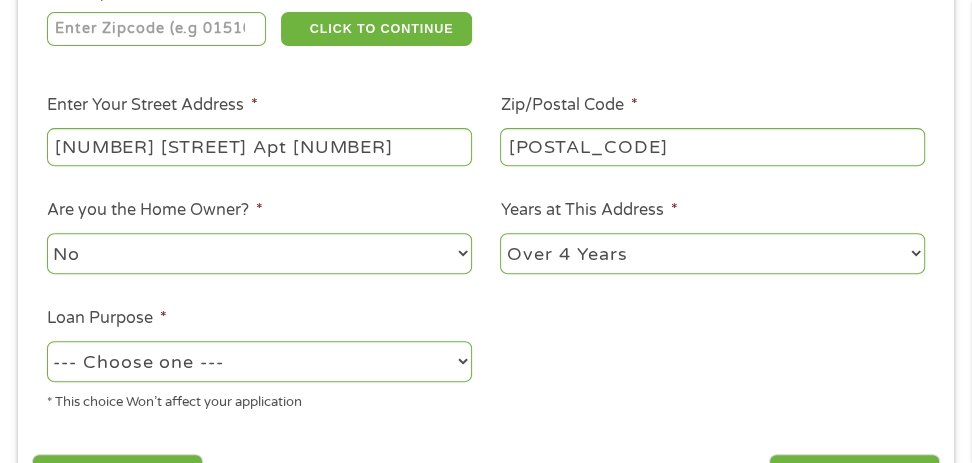 click on "1 Year or less 1 - 2 Years 2 - 4 Years Over 4 Years" at bounding box center [712, 253] 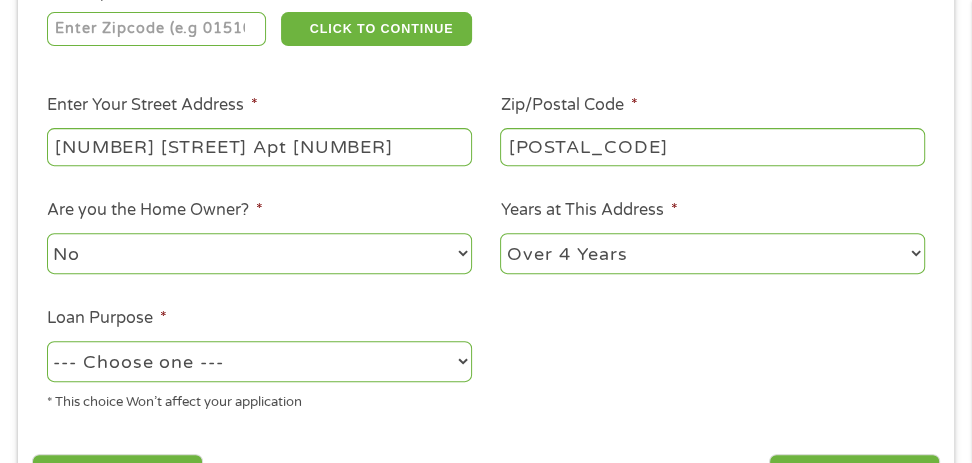 click on "--- Choose one --- Pay Bills Debt Consolidation Home Improvement Major Purchase Car Loan Short Term Cash Medical Expenses Other" at bounding box center [259, 361] 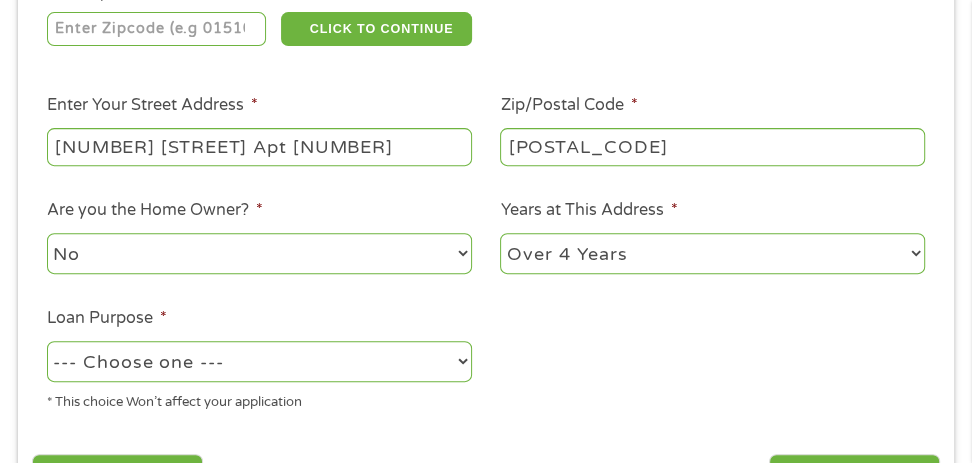 select on "shorttermcash" 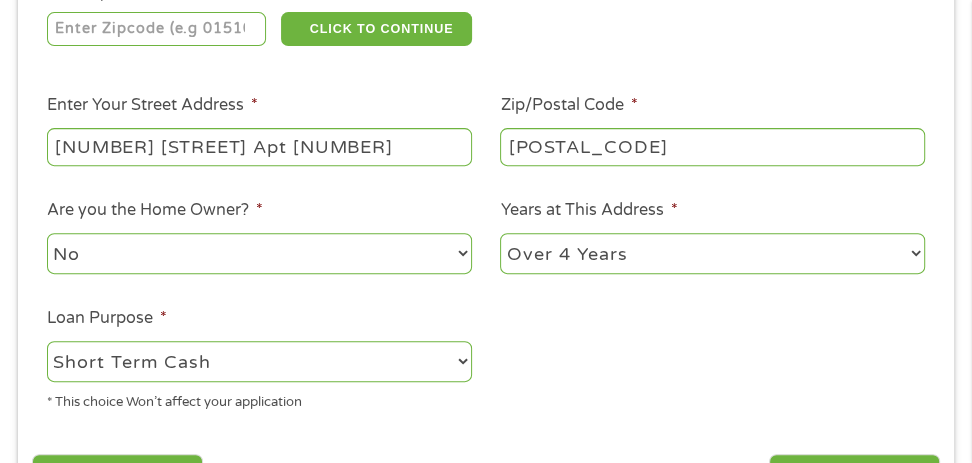click on "--- Choose one --- Pay Bills Debt Consolidation Home Improvement Major Purchase Car Loan Short Term Cash Medical Expenses Other" at bounding box center [259, 361] 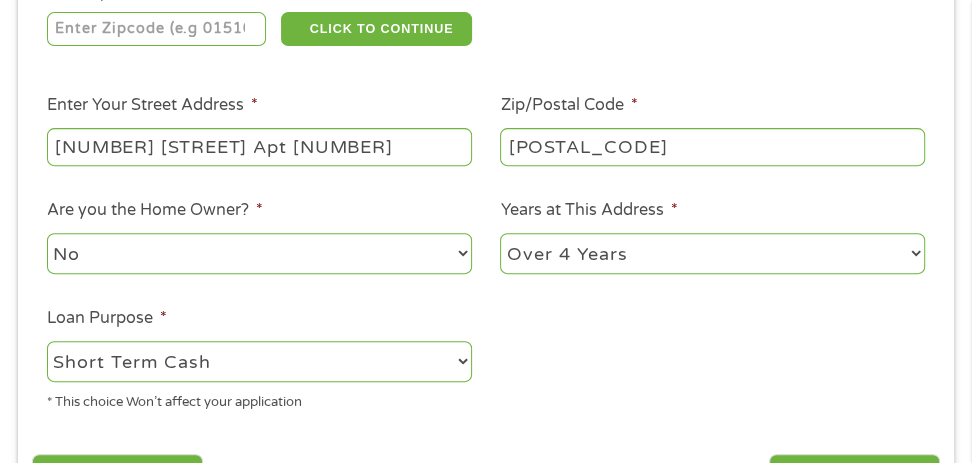 scroll, scrollTop: 819, scrollLeft: 0, axis: vertical 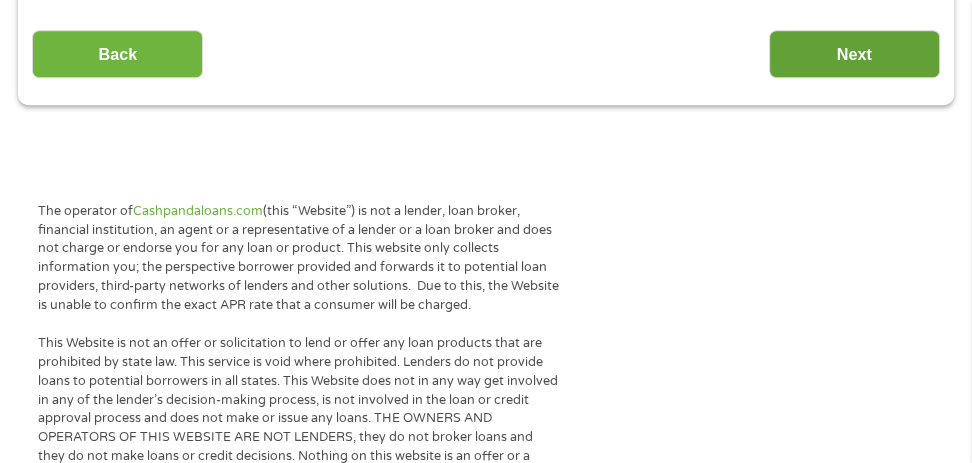 click on "Next" at bounding box center [854, 54] 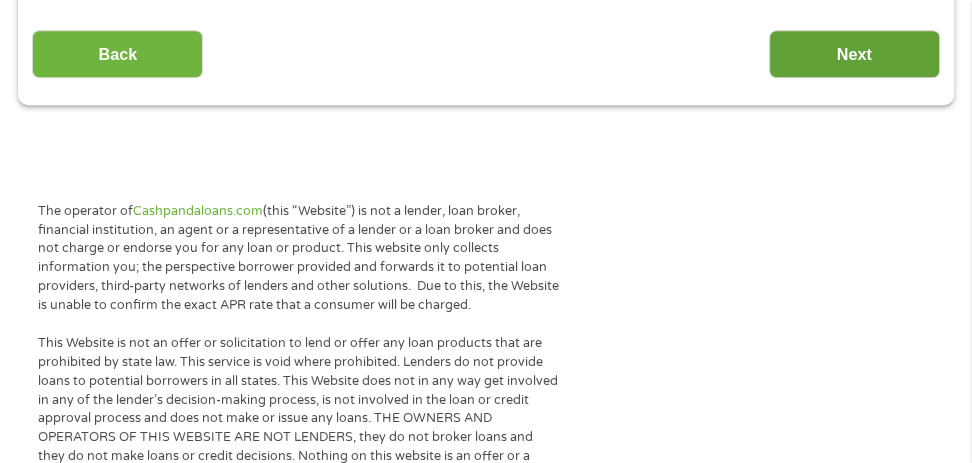 scroll, scrollTop: 8, scrollLeft: 8, axis: both 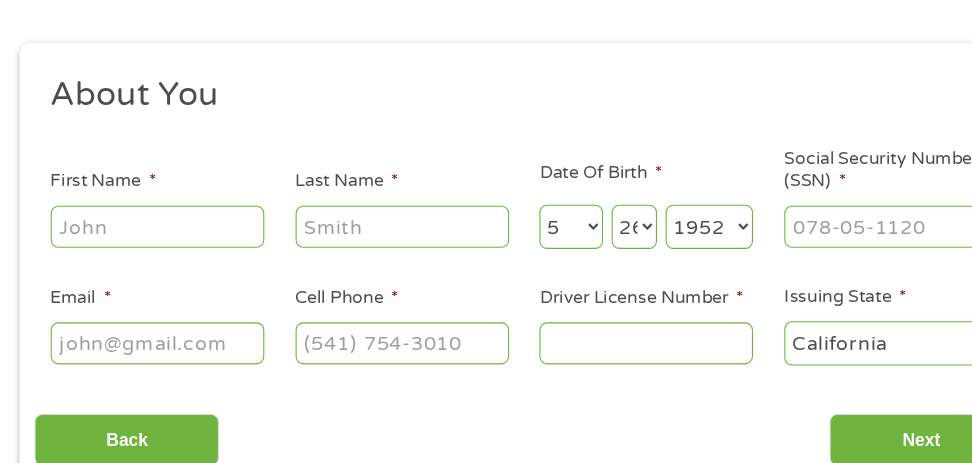 click on "First Name *" at bounding box center (146, 231) 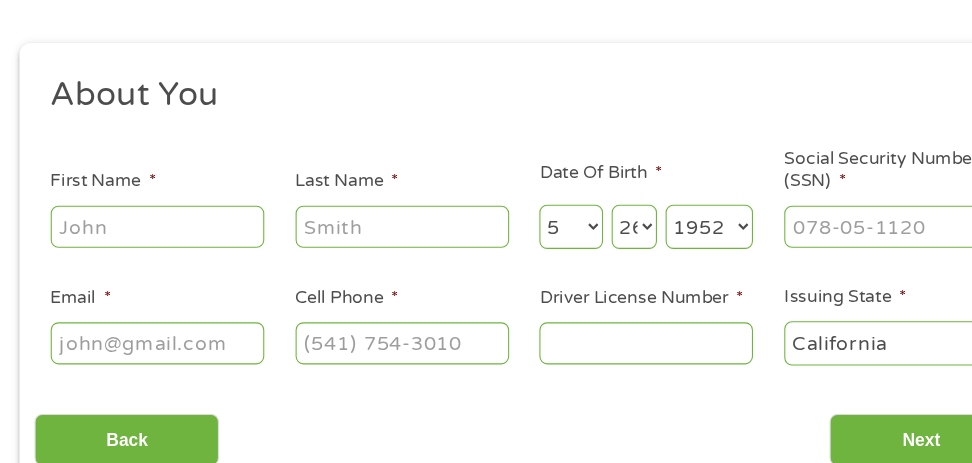 type on "[FIRST]" 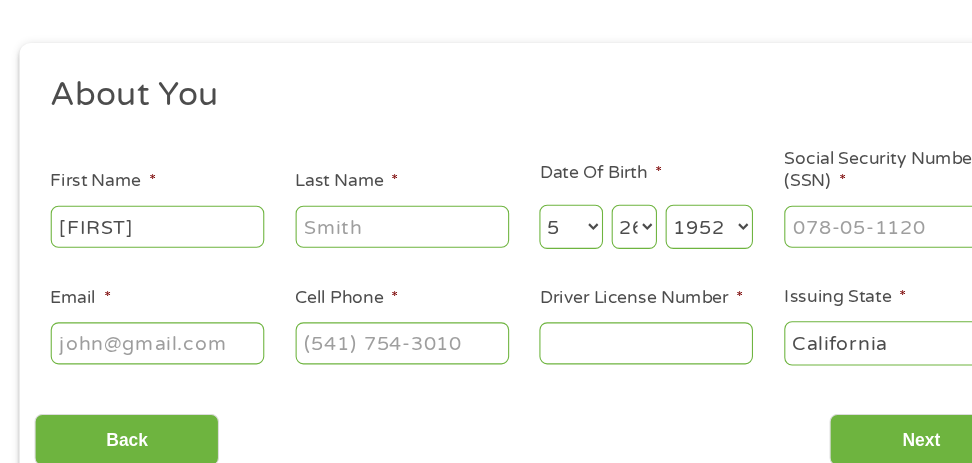 type on "[LAST]" 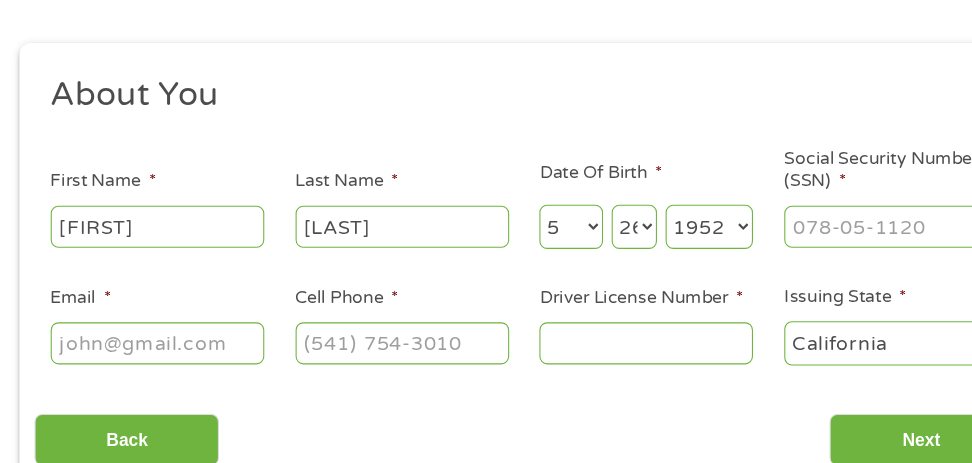 type on "[EMAIL]" 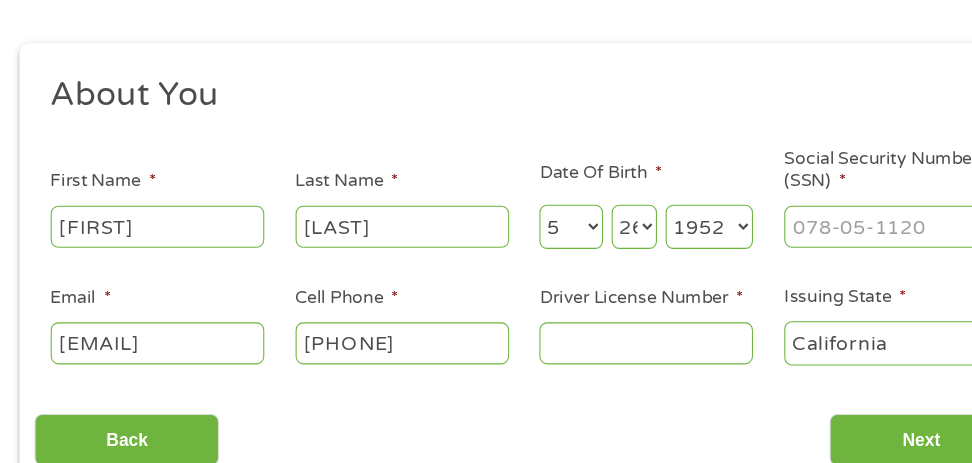 type on "([PHONE])" 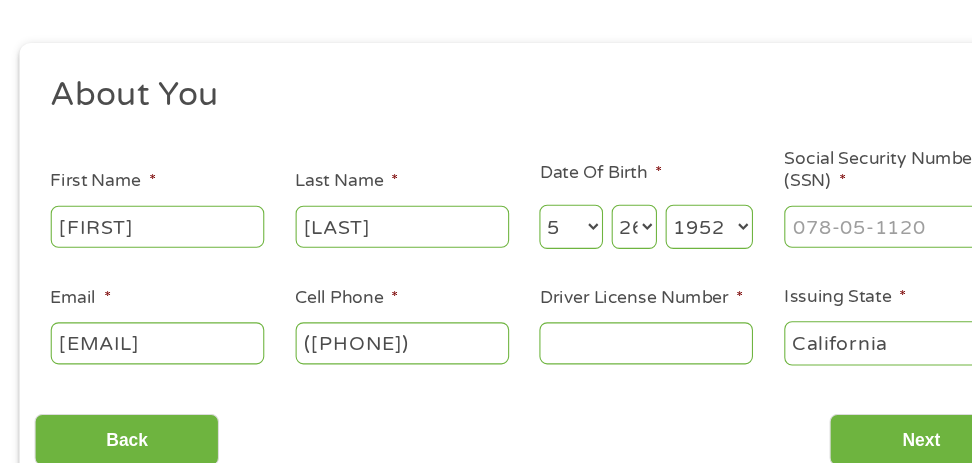 click on "Driver License Number *" at bounding box center [599, 339] 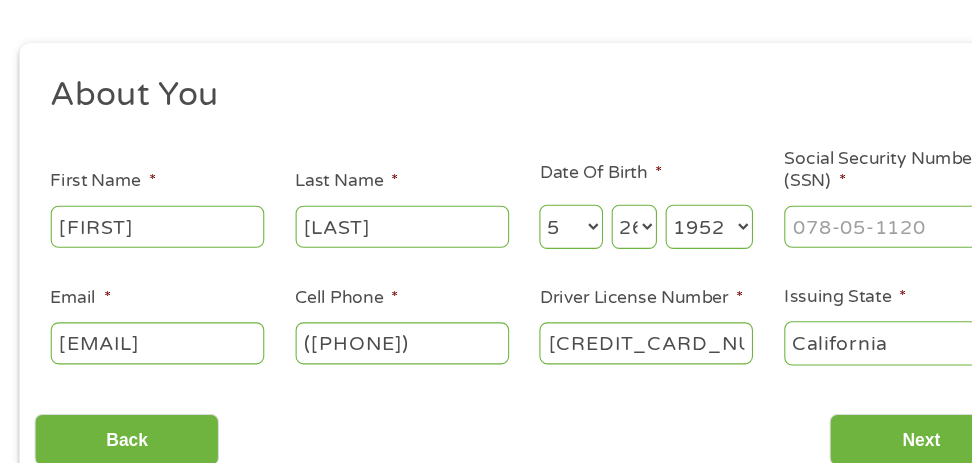 type on "[CREDIT_CARD_NUMBER]" 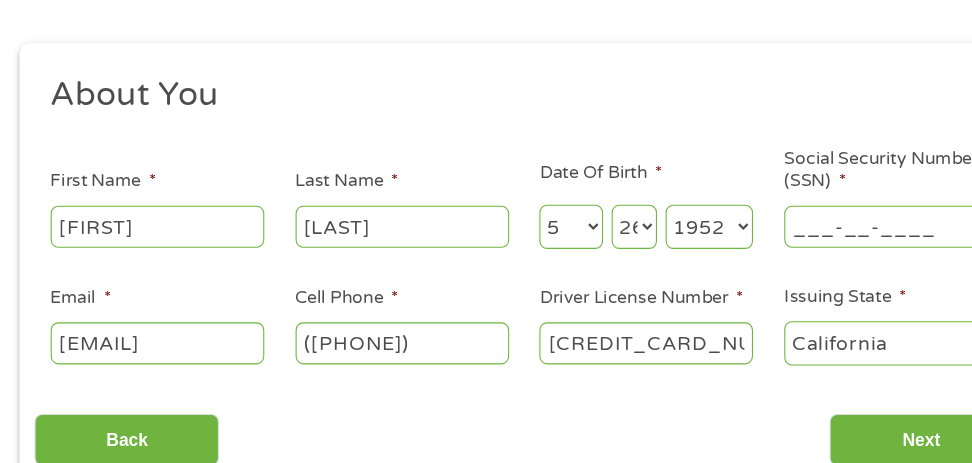 click on "___-__-____" at bounding box center (826, 231) 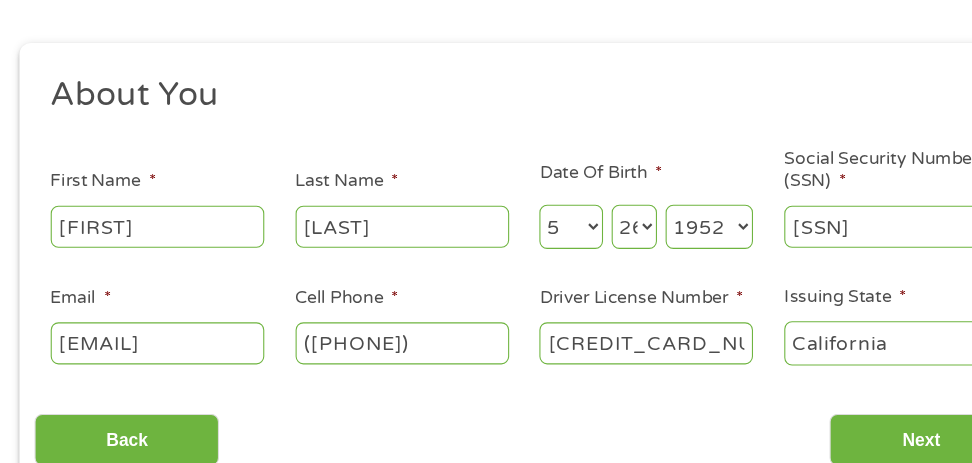 type on "[SSN]" 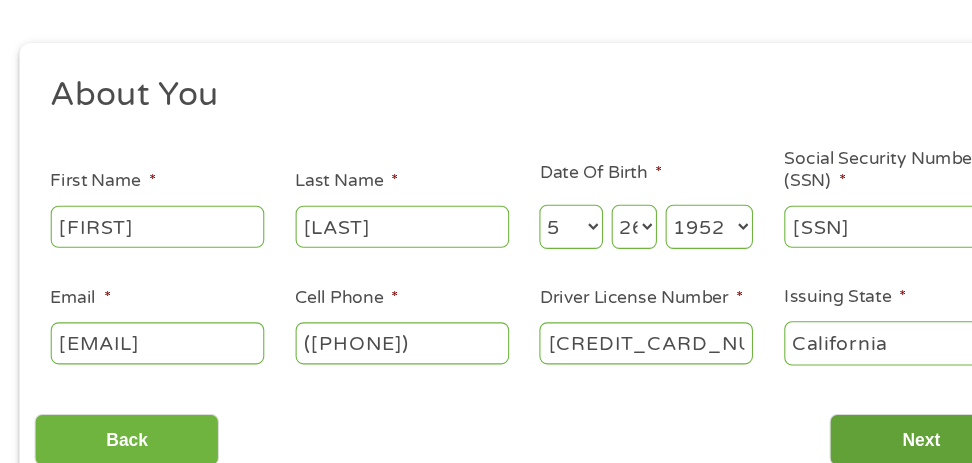 click on "Next" at bounding box center (854, 429) 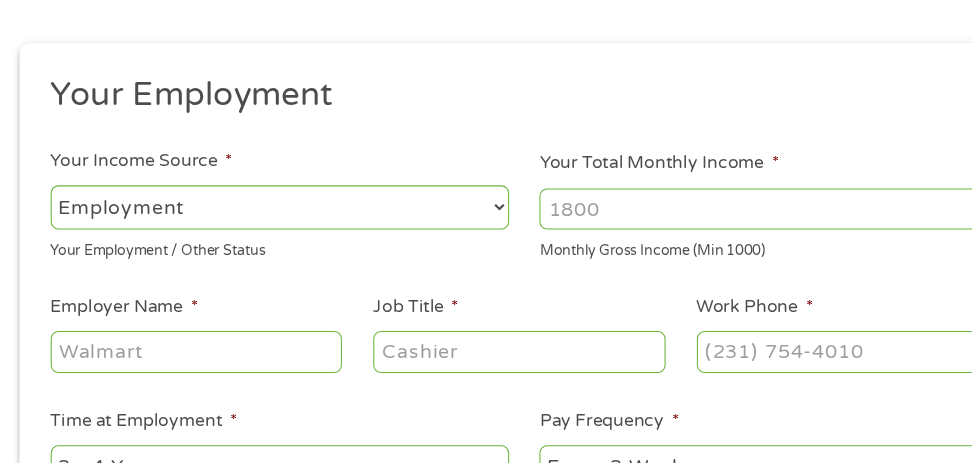 scroll, scrollTop: 8, scrollLeft: 8, axis: both 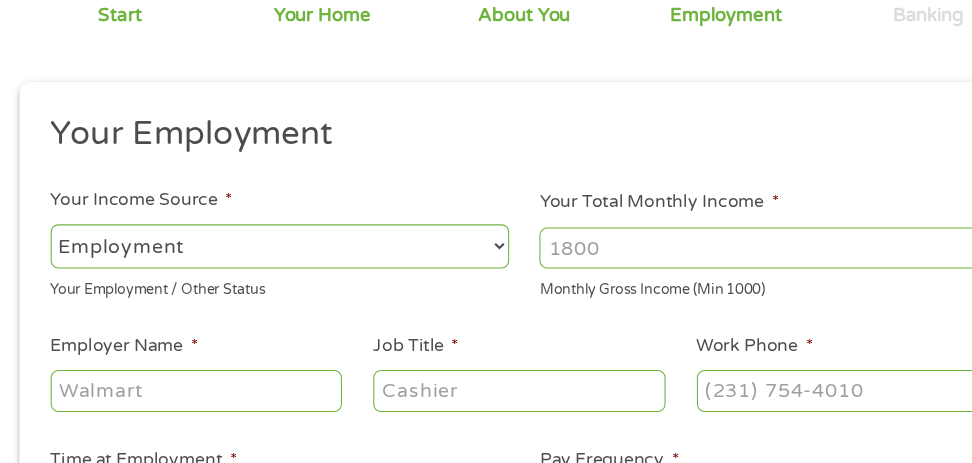 click on "--- Choose one --- Employment Self Employed Benefits" at bounding box center [259, 261] 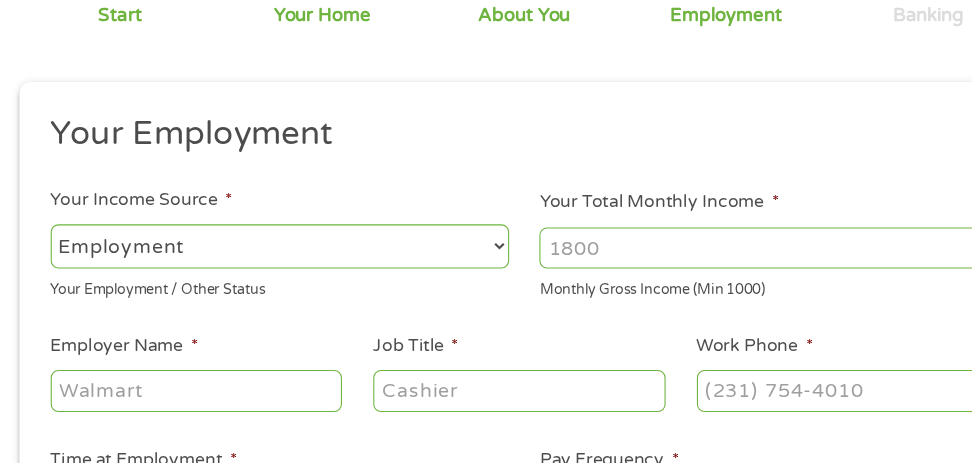 drag, startPoint x: 459, startPoint y: 261, endPoint x: 446, endPoint y: 283, distance: 25.553865 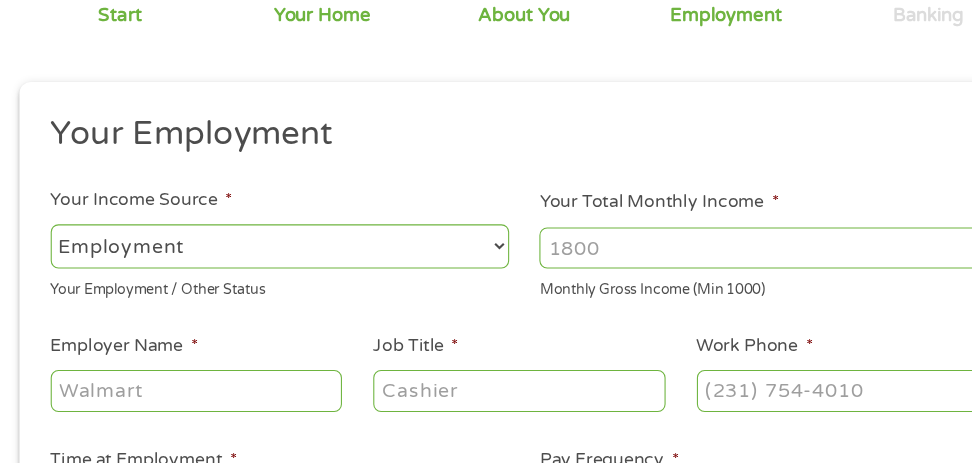 click on "--- Choose one --- Employment Self Employed Benefits" at bounding box center (259, 262) 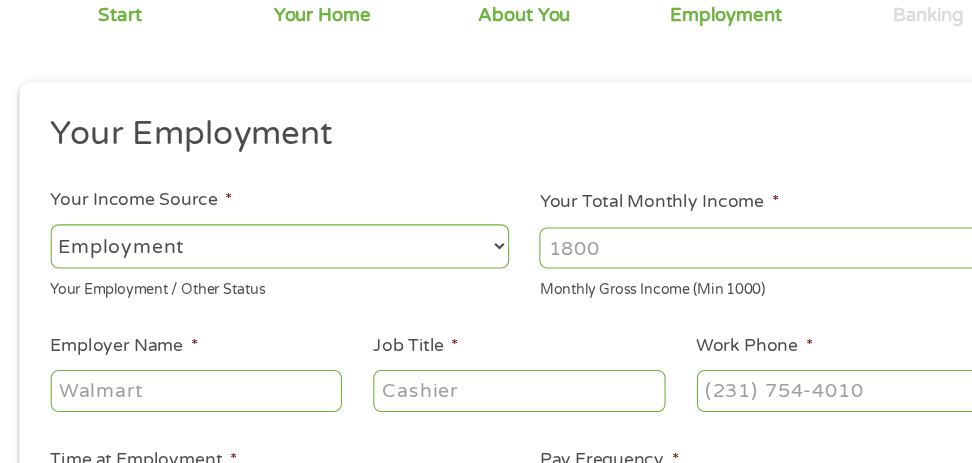 select on "benefits" 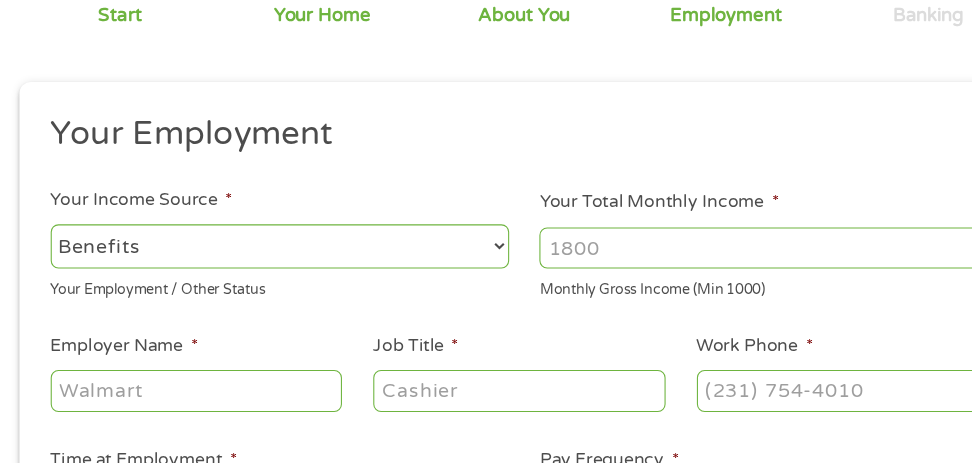 click on "--- Choose one --- Employment Self Employed Benefits" at bounding box center (259, 261) 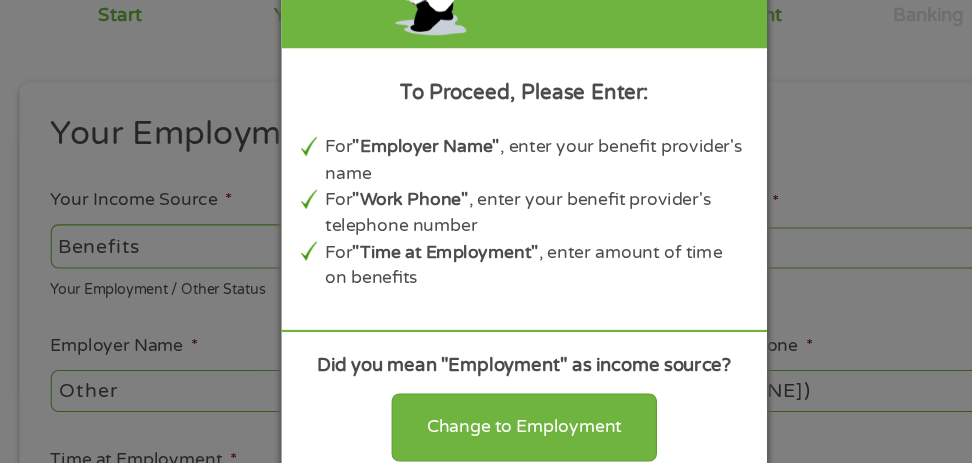 click on "For "Work Phone" , enter your benefit provider's telephone number" at bounding box center [498, 230] 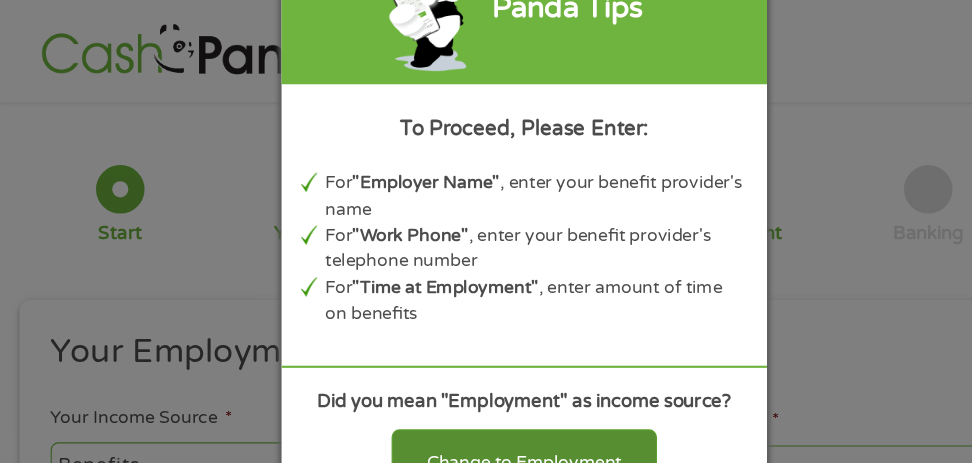 click on "Change to Employment" at bounding box center (486, 429) 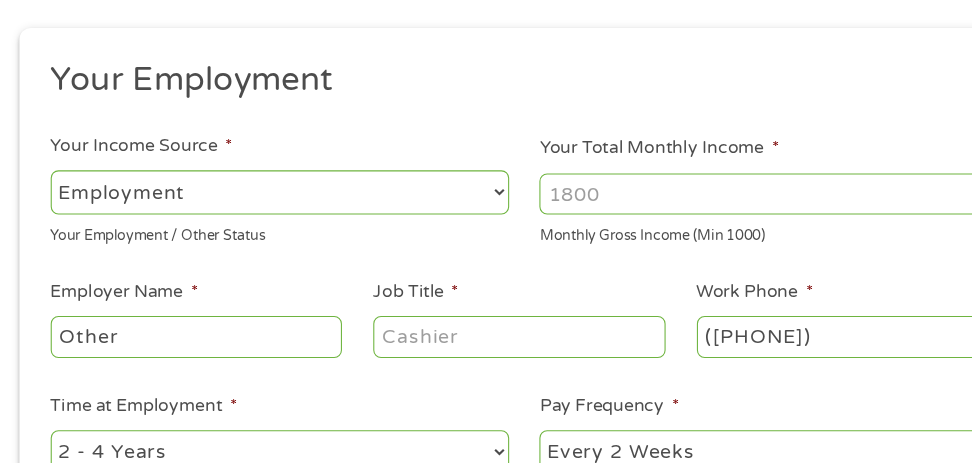 scroll, scrollTop: 226, scrollLeft: 0, axis: vertical 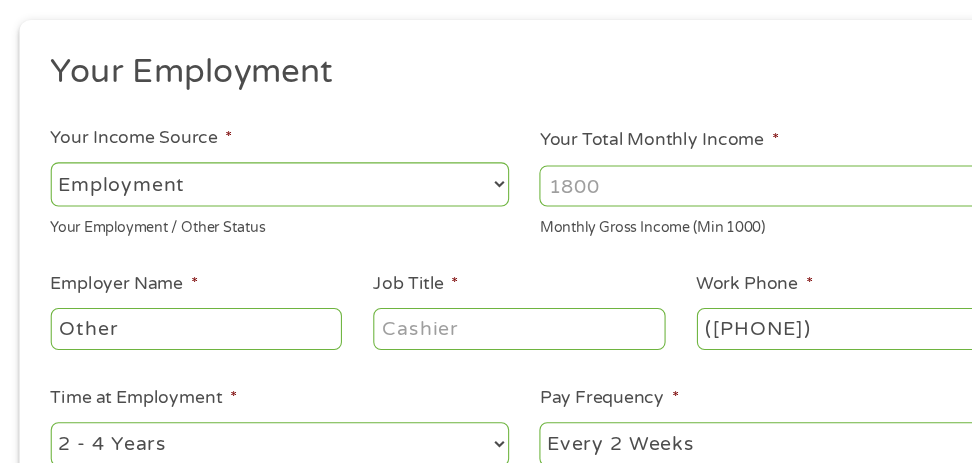 click on "Your Total Monthly Income *" at bounding box center [712, 206] 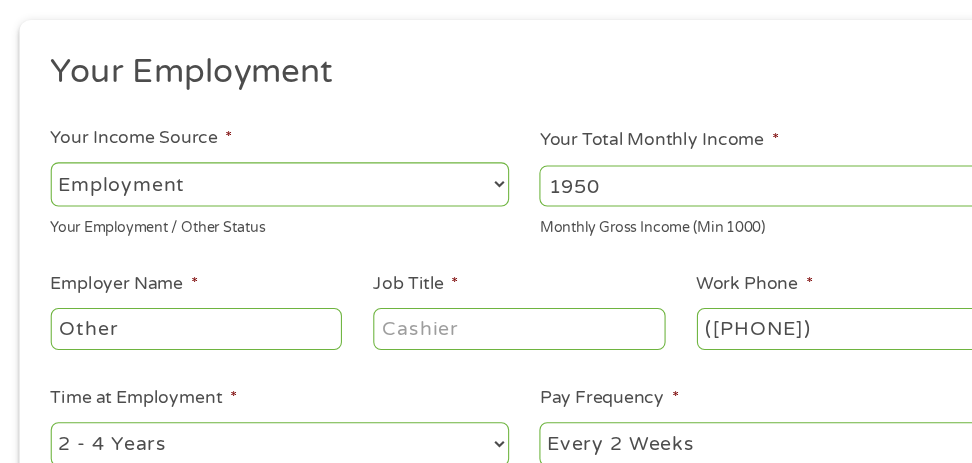 type on "1950" 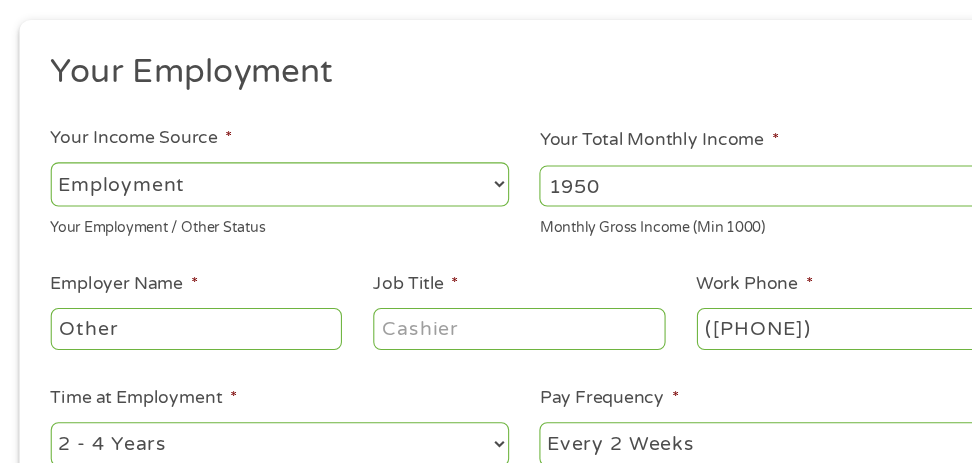 click on "Other" at bounding box center (182, 338) 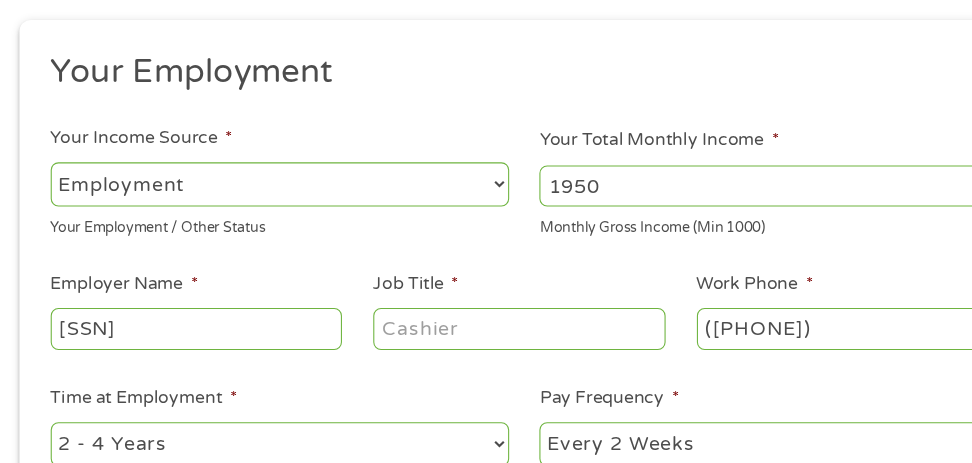 type on "[SSN]" 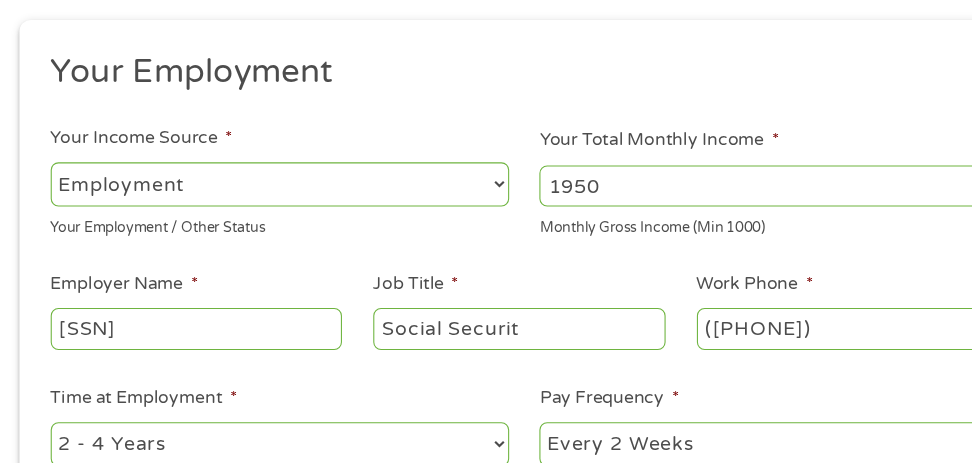 type on "Social Securit" 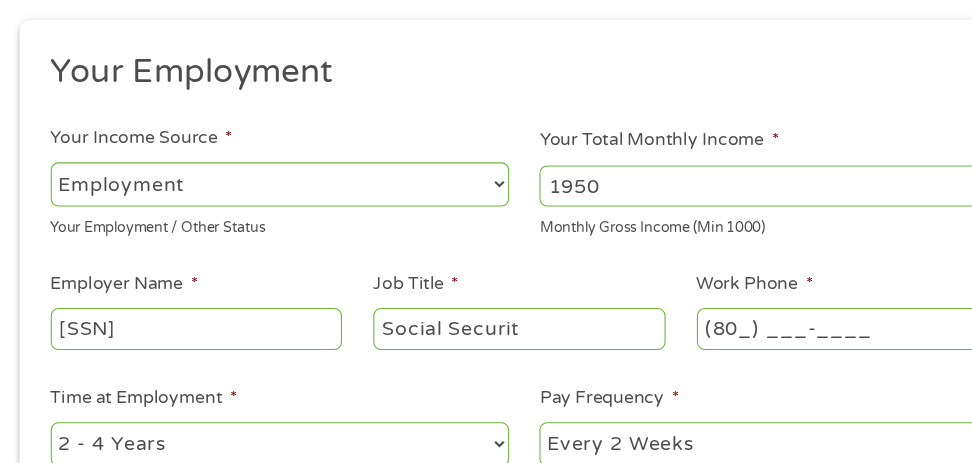 type on "(800) ___-____" 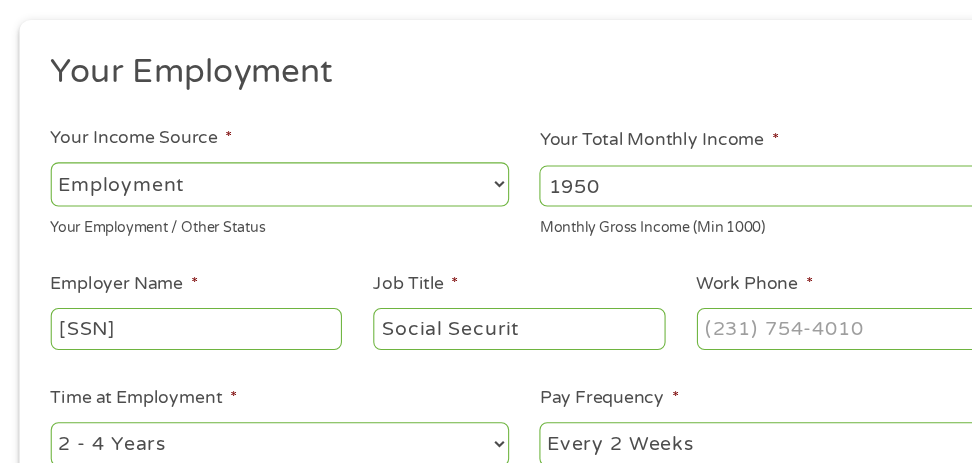 click on "Your Employment Your Income Source * --- Choose one --- Employment Self Employed Benefits Your Employment / Other Status Your Total Monthly Income * 1950 Monthly Gross Income (Min 1000) This field is hidden when viewing the form Other Income * 0 Pension, Spouse & any Other Income Employer Name * Social Security Job Title * [SSN] Work Phone * Time at Employment * --- Choose one --- 1 Year or less 1 - 2 Years 2 - 4 Years Over 4 Years Pay Frequency * --- Choose one --- Every 2 Weeks Every Week Monthly Semi-Monthly Next Pay Date (DD/MM/YYYY) * Are you Active Military * No Yes Are you Paid by Direct Deposit * Yes No" at bounding box center [485, 336] 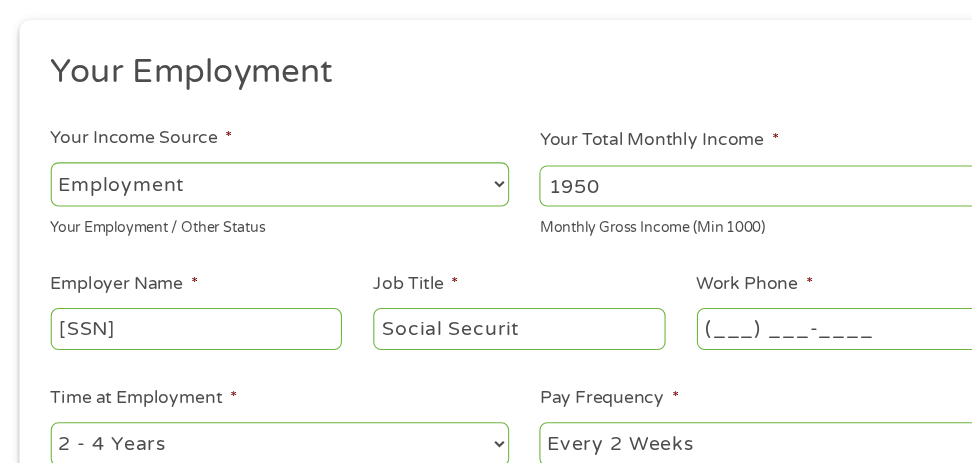 click on "(___) ___-____" at bounding box center (781, 338) 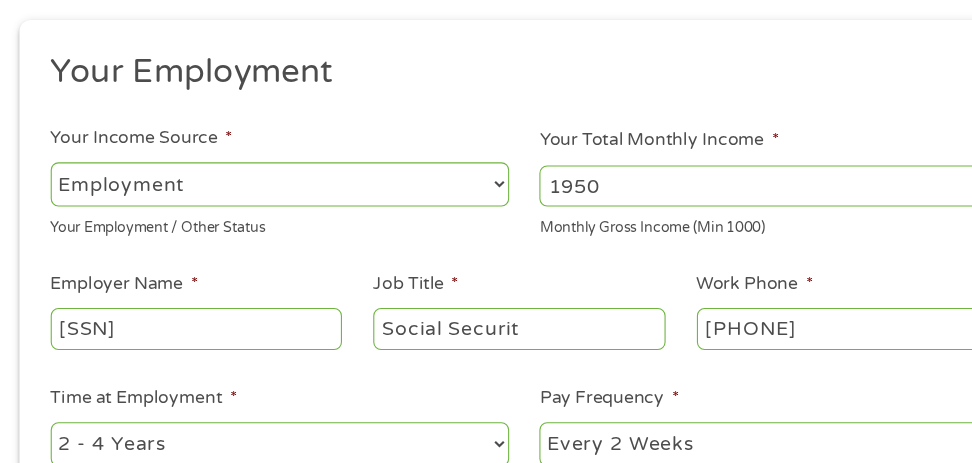 type on "[PHONE]" 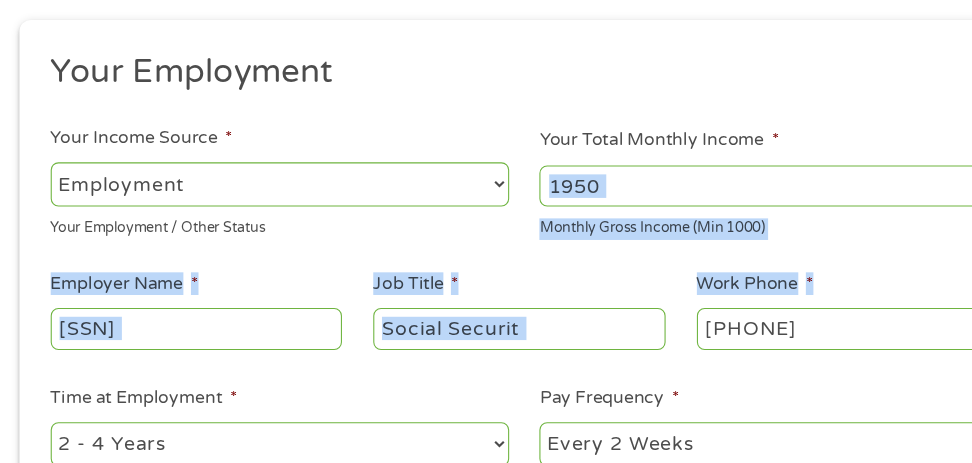 drag, startPoint x: 732, startPoint y: 166, endPoint x: 920, endPoint y: 292, distance: 226.31836 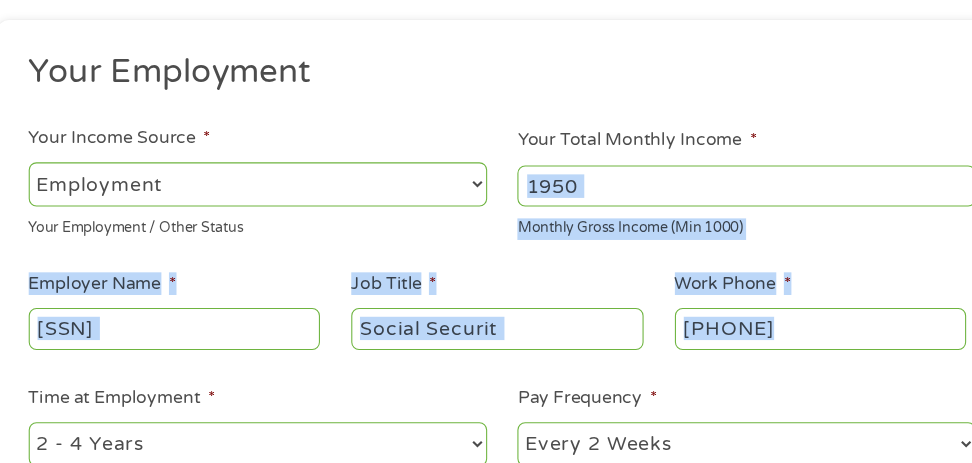 scroll, scrollTop: 574, scrollLeft: 0, axis: vertical 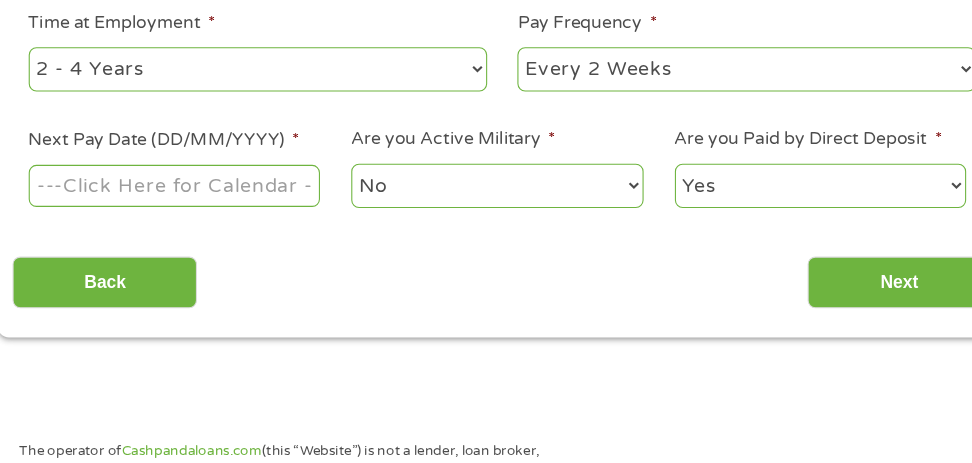 click on "--- Choose one --- Every 2 Weeks Every Week Monthly Semi-Monthly" at bounding box center (712, 97) 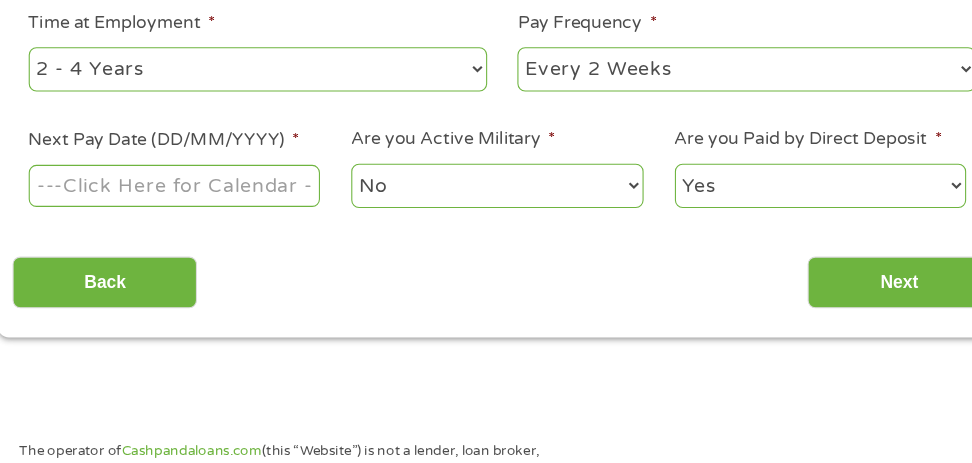 select on "monthly" 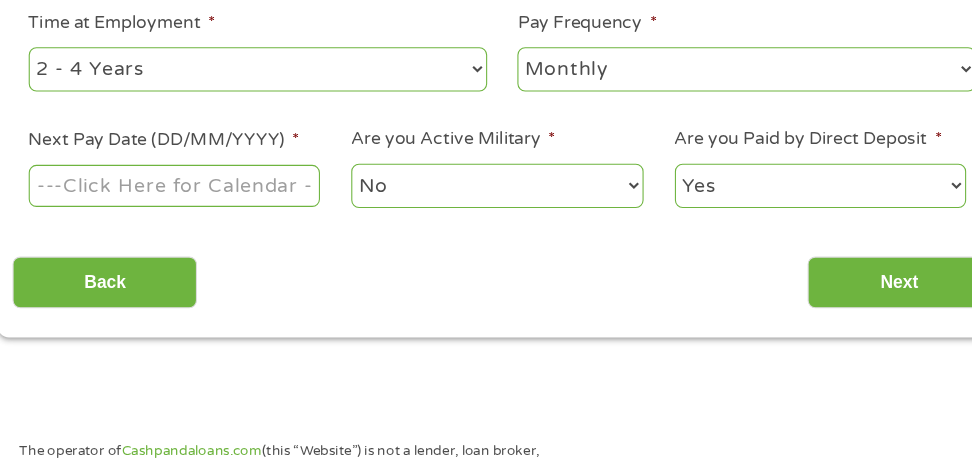 click on "--- Choose one --- Every 2 Weeks Every Week Monthly Semi-Monthly" at bounding box center (712, 97) 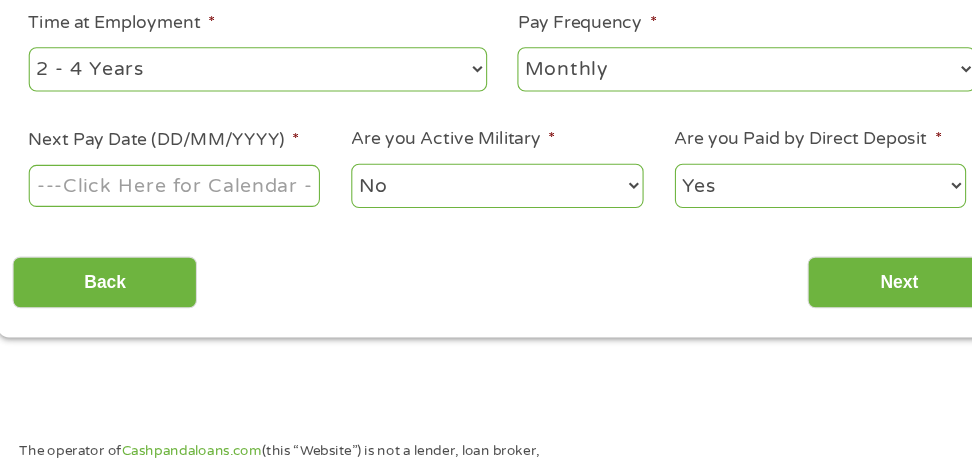 select on "60months" 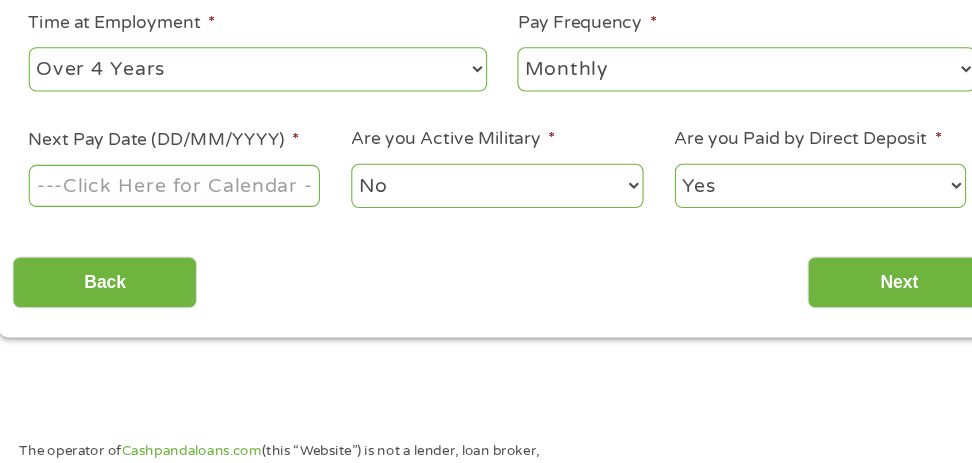 click on "--- Choose one --- 1 Year or less 1 - 2 Years 2 - 4 Years Over 4 Years" at bounding box center [259, 97] 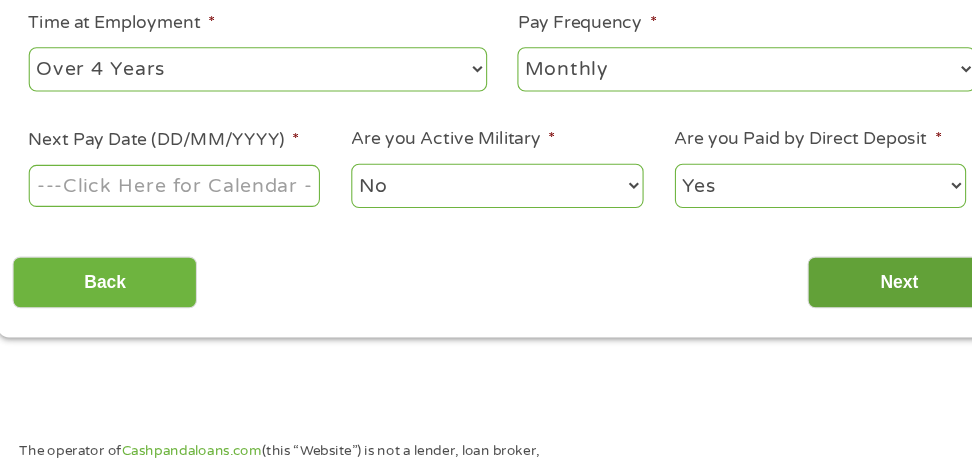 click on "Next" at bounding box center [854, 295] 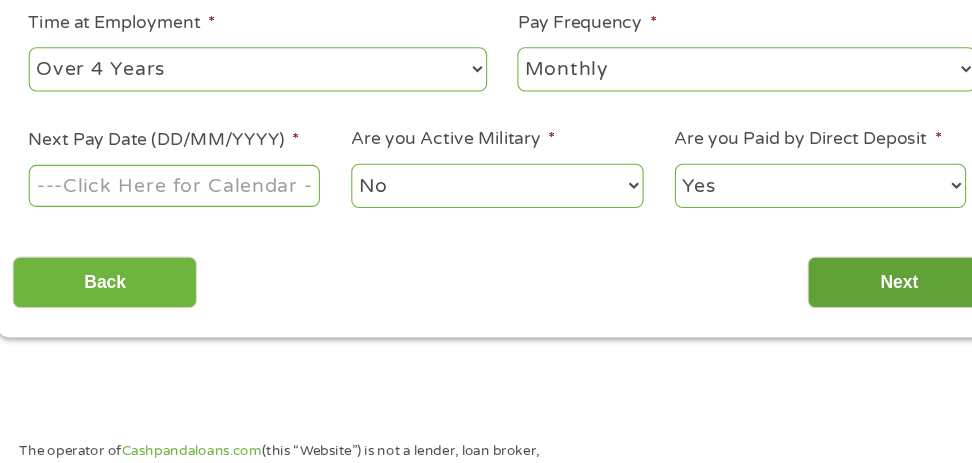 scroll, scrollTop: 8, scrollLeft: 8, axis: both 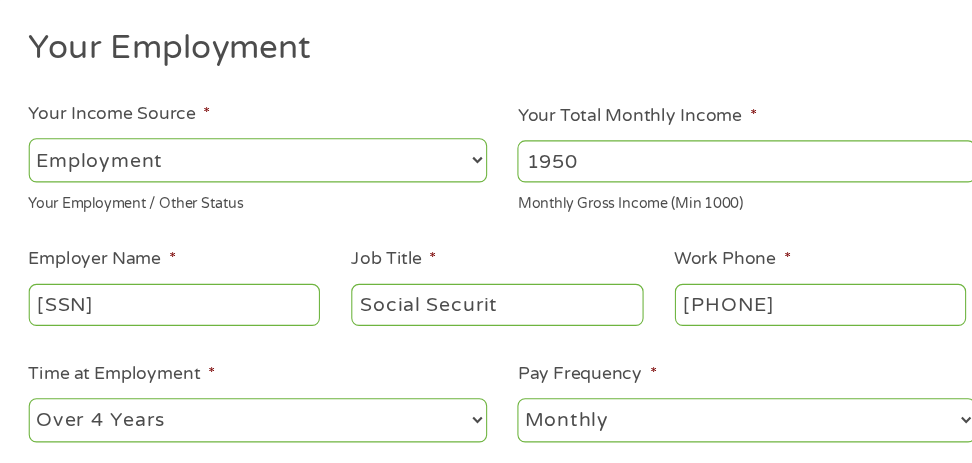 click on "--- Choose one --- Employment Self Employed Benefits" at bounding box center [259, 181] 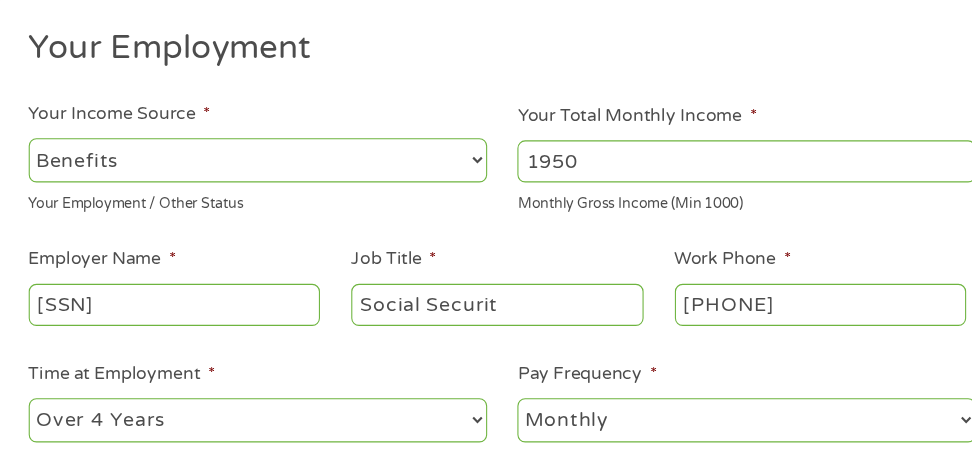 click on "--- Choose one --- Employment Self Employed Benefits" at bounding box center [259, 181] 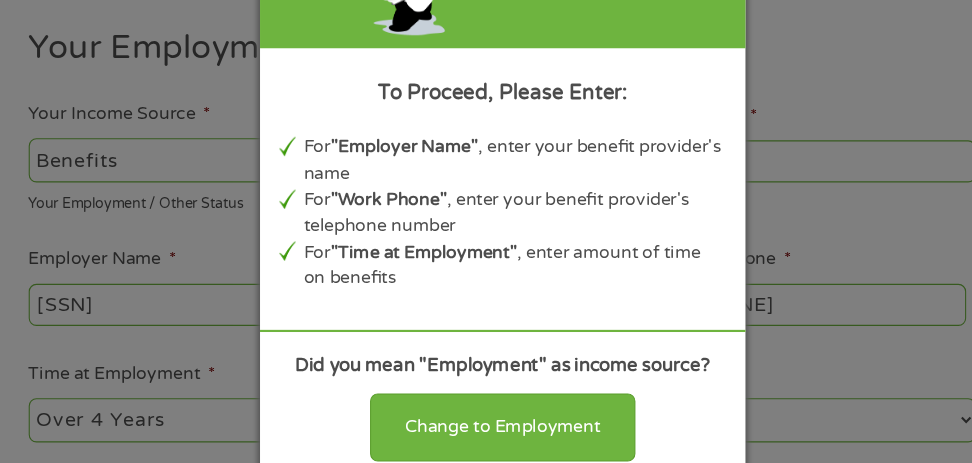 click on "For "Employer Name" , enter your benefit provider's name For "Work Phone" , enter your benefit provider's telephone number For "Time at Employment" , enter amount of time on benefits" at bounding box center [486, 230] 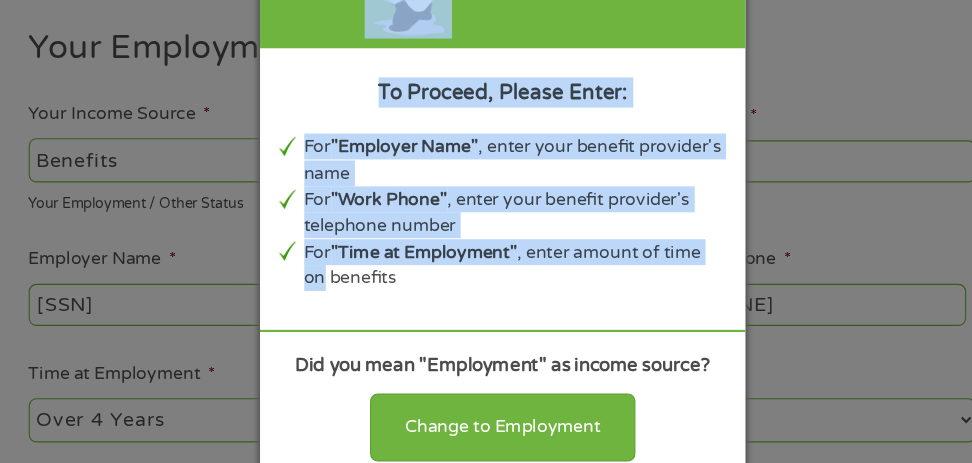 drag, startPoint x: 292, startPoint y: 309, endPoint x: 464, endPoint y: 475, distance: 239.03975 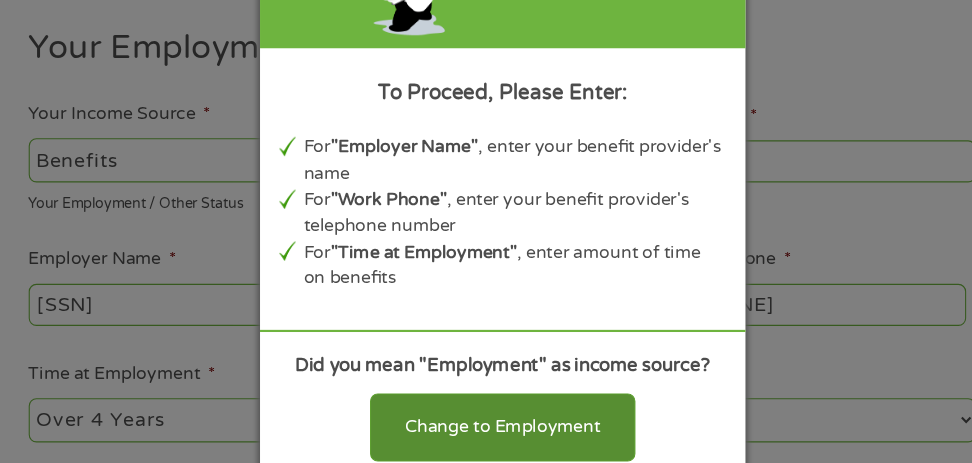 drag, startPoint x: 464, startPoint y: 475, endPoint x: 598, endPoint y: 427, distance: 142.33763 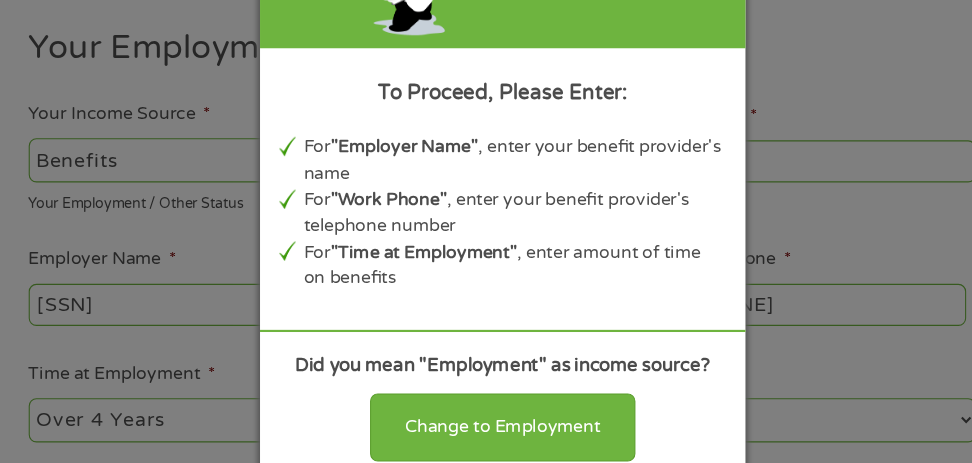 select on "fullTime" 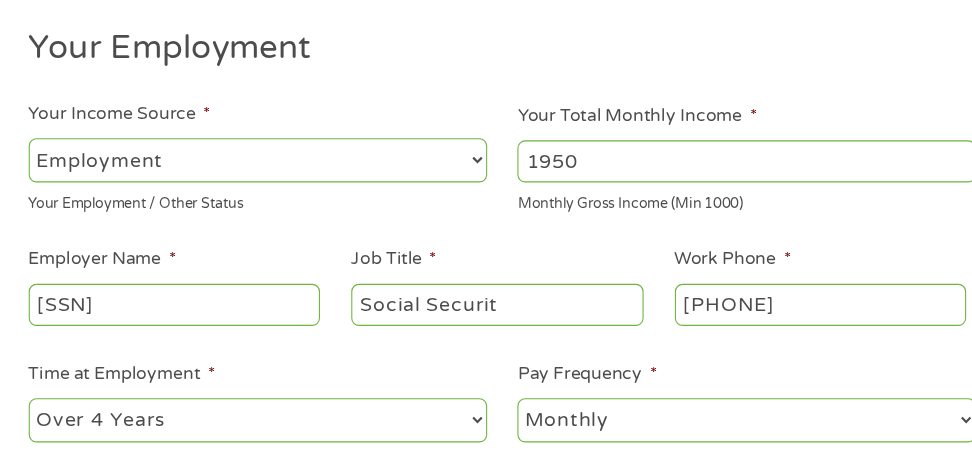 click on "[SSN]" at bounding box center [182, 315] 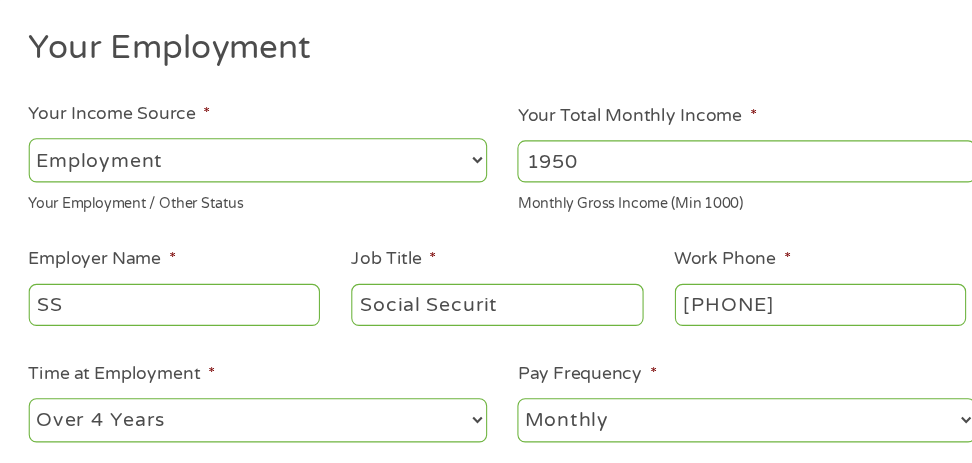 type on "S" 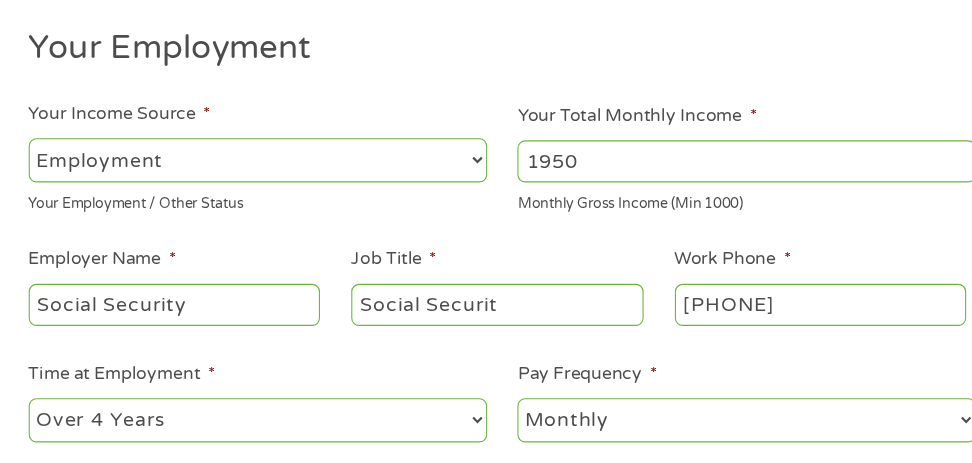 type on "Social Security" 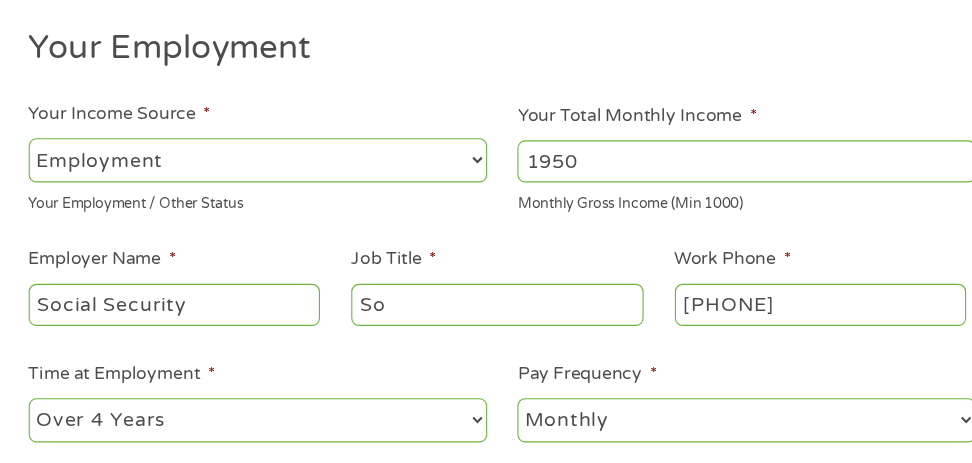 type on "S" 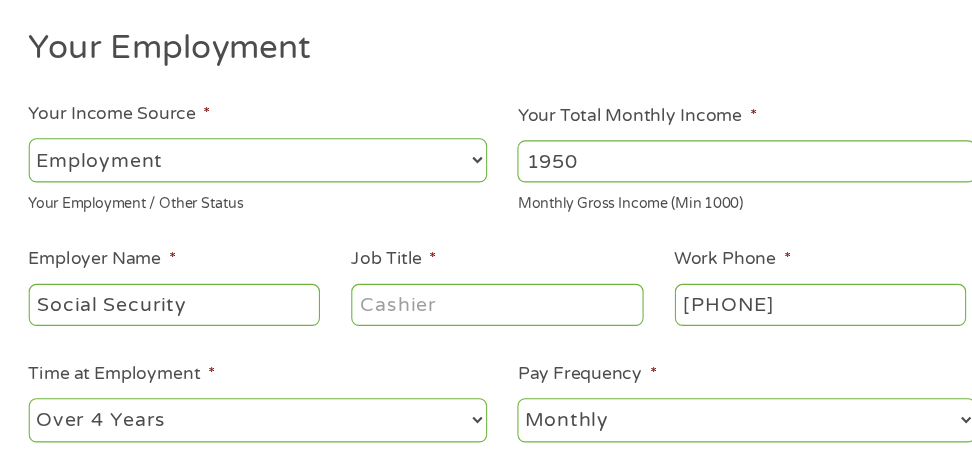 click on "Job Title *" at bounding box center [481, 315] 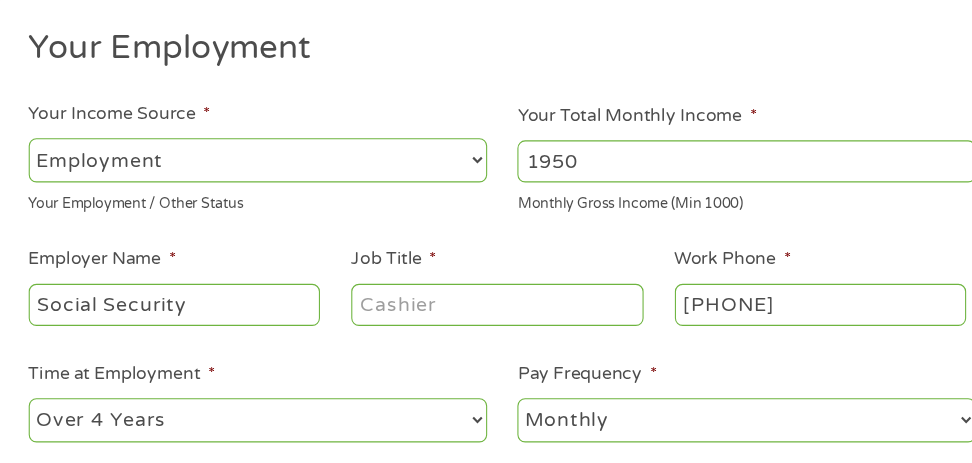 type on "D" 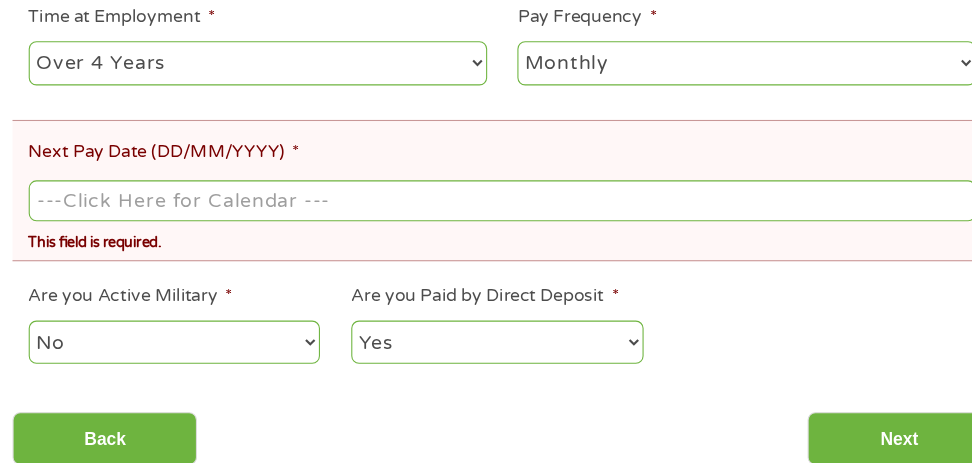 scroll, scrollTop: 672, scrollLeft: 0, axis: vertical 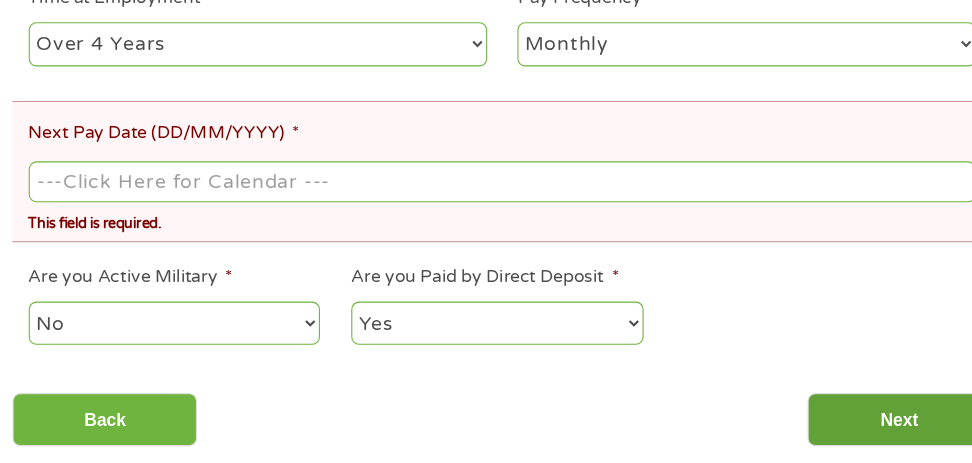 type on "[SSN]" 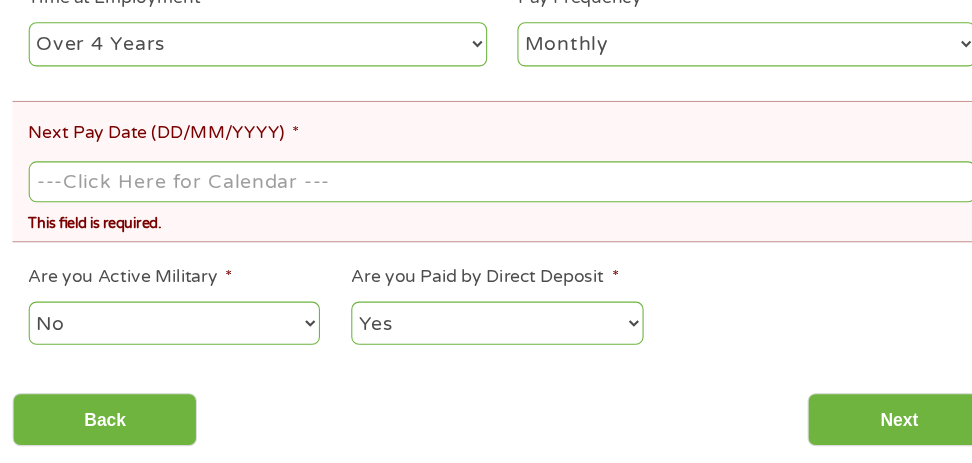 scroll, scrollTop: 550, scrollLeft: 0, axis: vertical 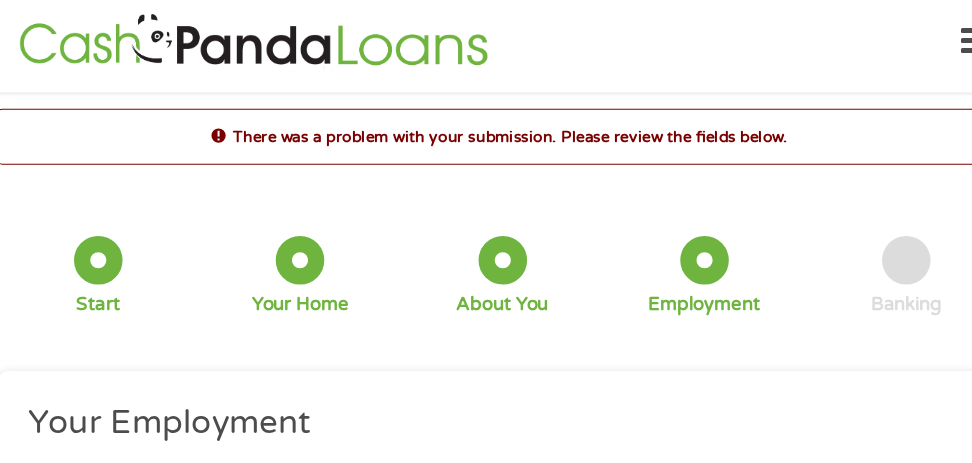 click on "Your Employment" at bounding box center [479, 393] 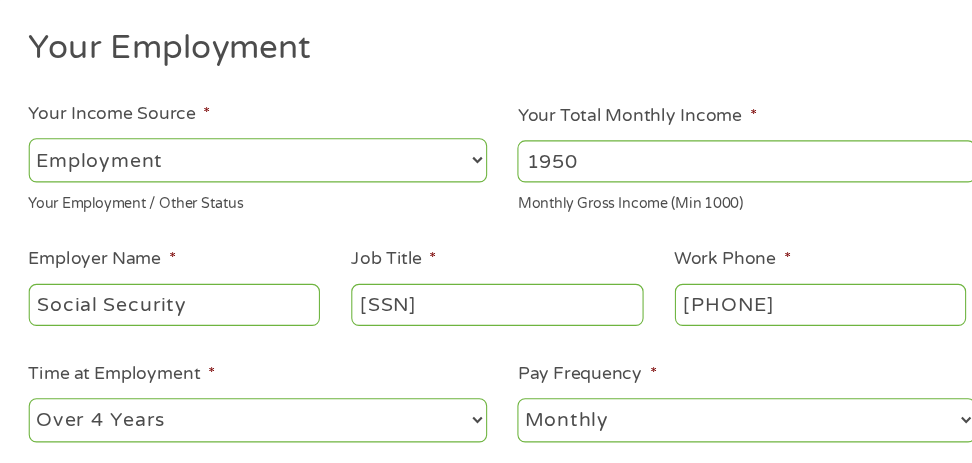 drag, startPoint x: 457, startPoint y: 182, endPoint x: 441, endPoint y: 121, distance: 63.06346 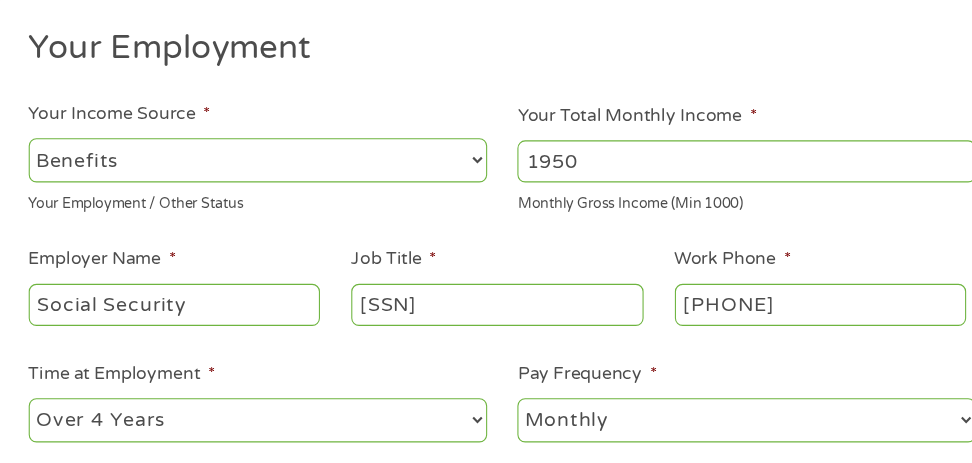 click on "--- Choose one --- Employment Self Employed Benefits" at bounding box center (259, 181) 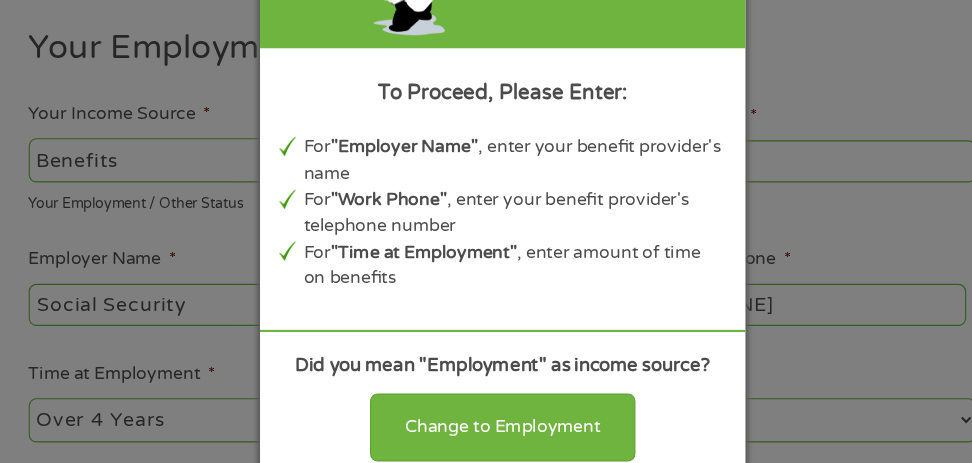 click on "For  "Time at Employment" , enter amount of time on benefits" at bounding box center (498, 279) 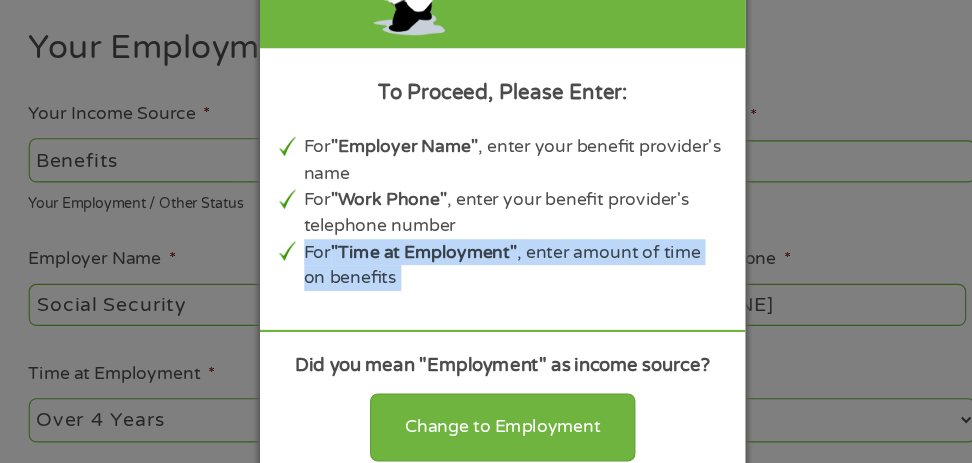 click on "For  "Time at Employment" , enter amount of time on benefits" at bounding box center (498, 279) 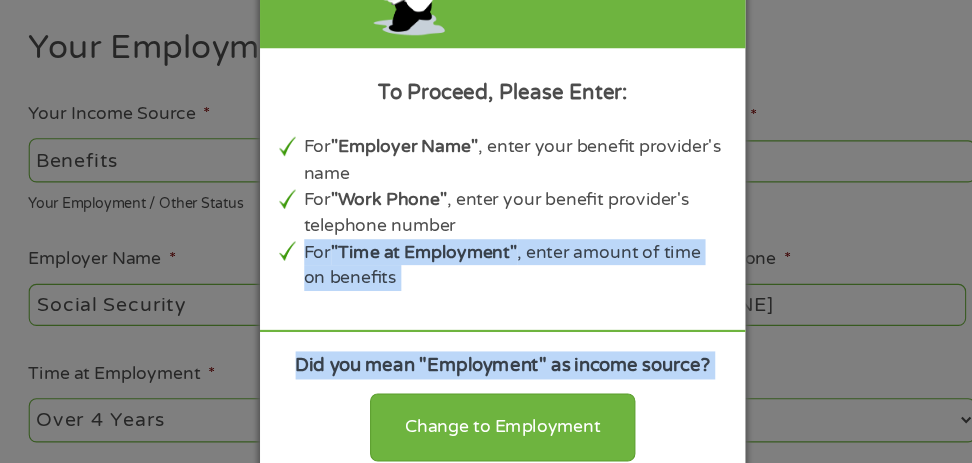 drag, startPoint x: 438, startPoint y: 286, endPoint x: 503, endPoint y: 335, distance: 81.400246 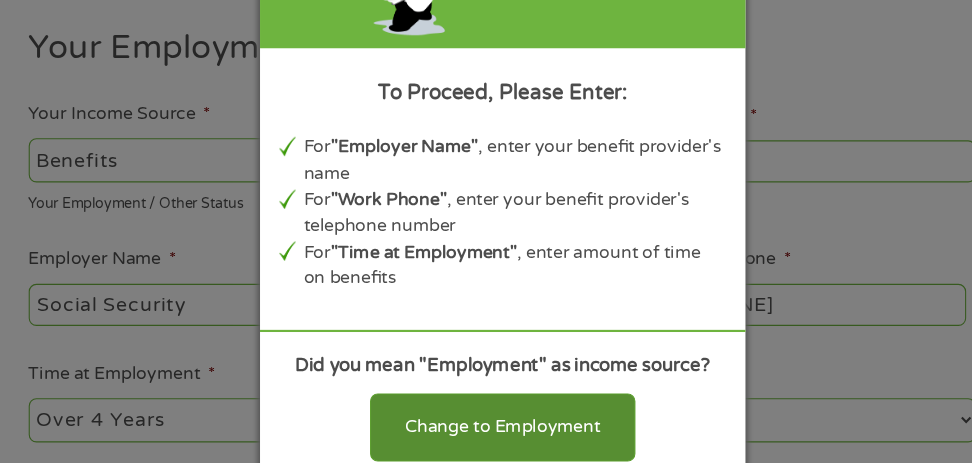 drag, startPoint x: 503, startPoint y: 335, endPoint x: 479, endPoint y: 430, distance: 97.984695 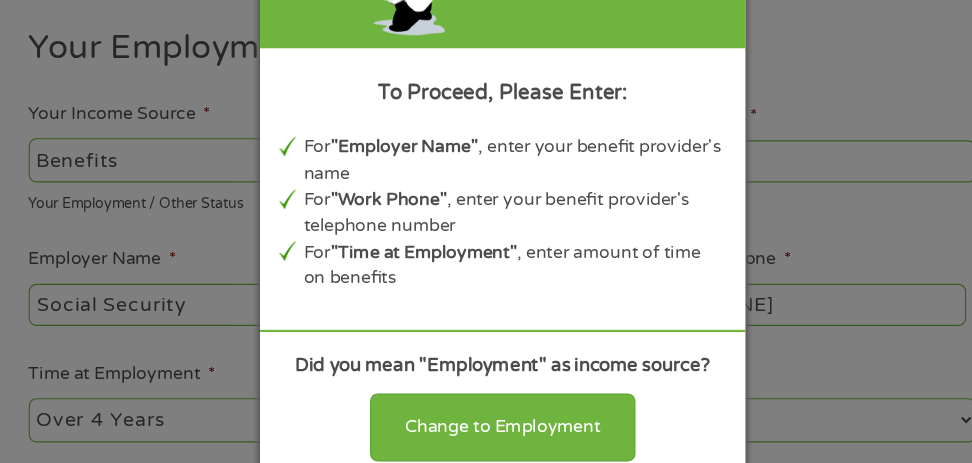 select on "fullTime" 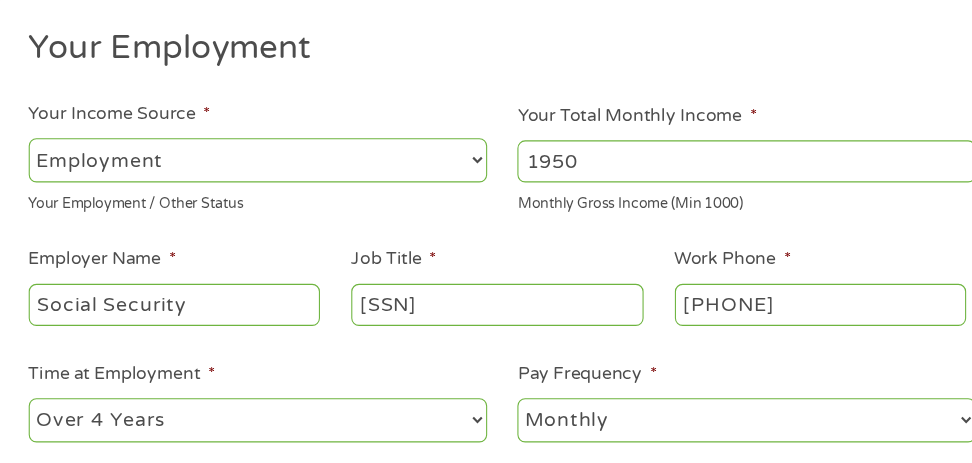 click on "Time at Employment * --- Choose one --- 1 Year or less 1 - 2 Years 2 - 4 Years Over 4 Years" at bounding box center [259, 406] 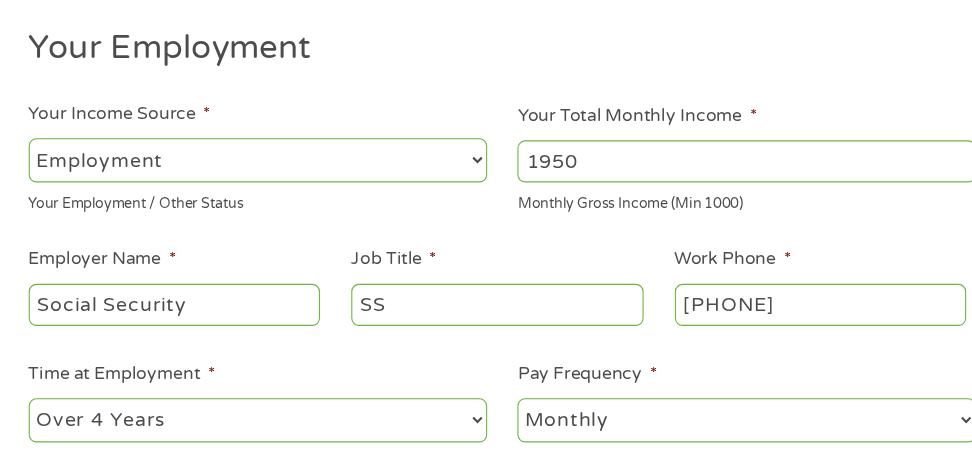 type on "S" 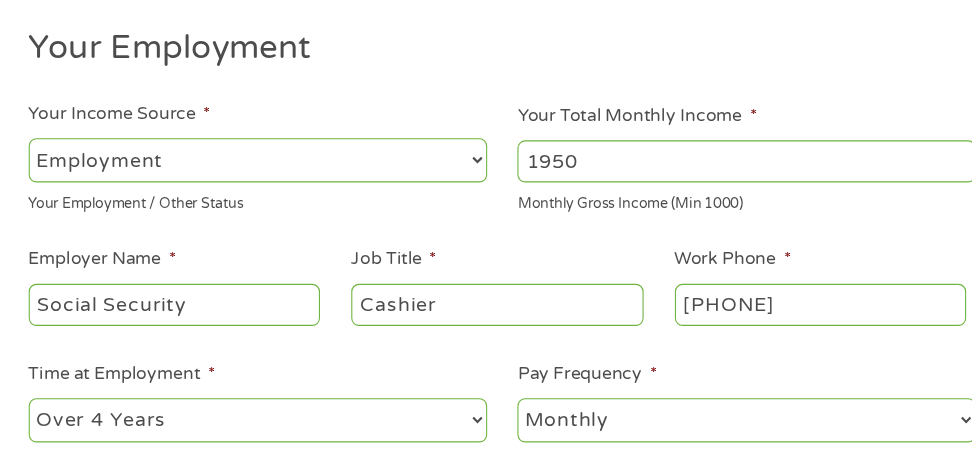 scroll, scrollTop: 672, scrollLeft: 0, axis: vertical 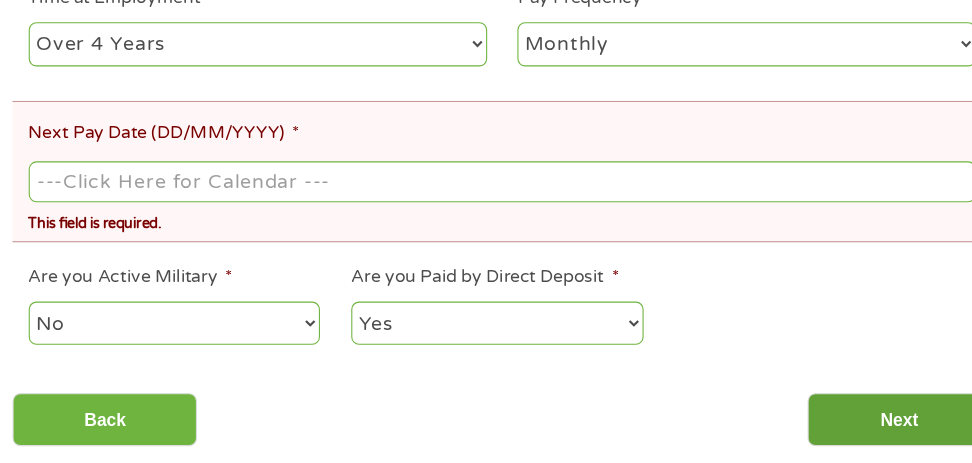 type on "Cashier" 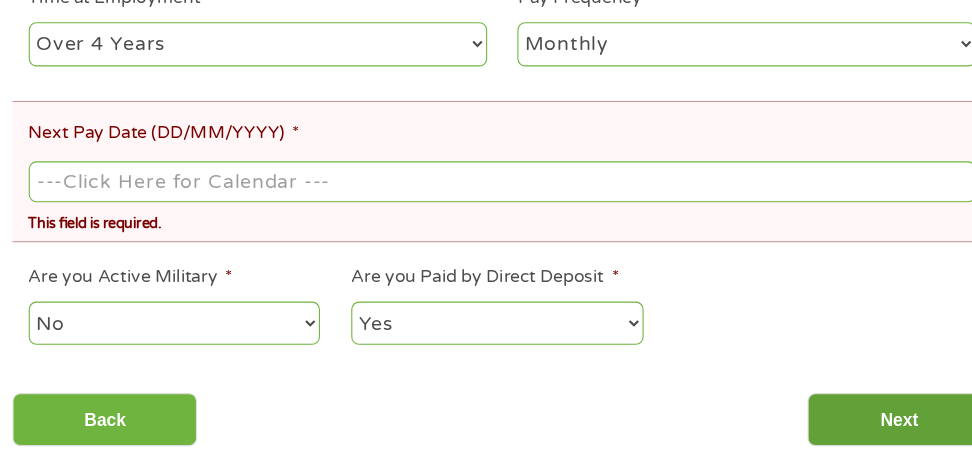 click on "Next" at bounding box center (854, 422) 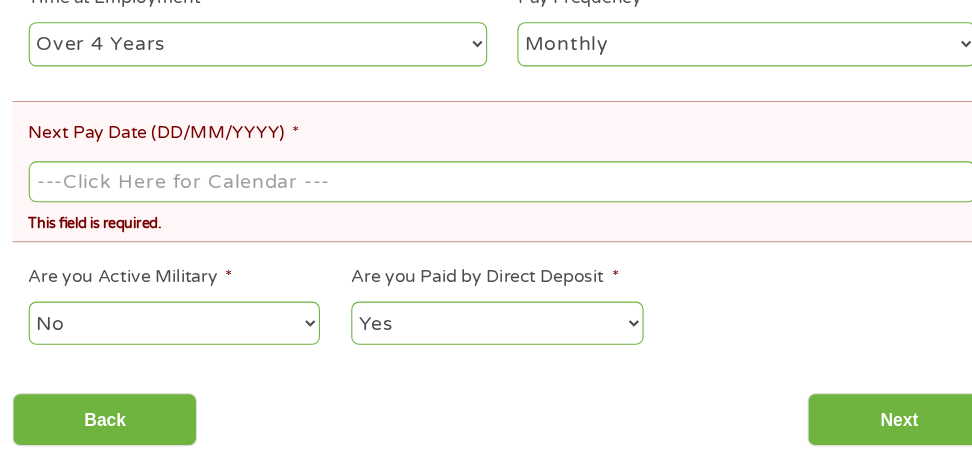 scroll, scrollTop: 575, scrollLeft: 0, axis: vertical 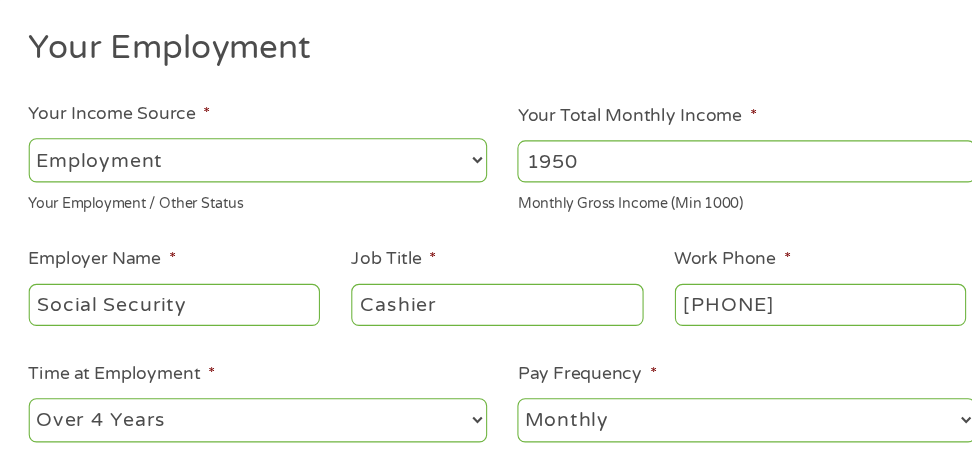 click on "Social Security" at bounding box center [182, 315] 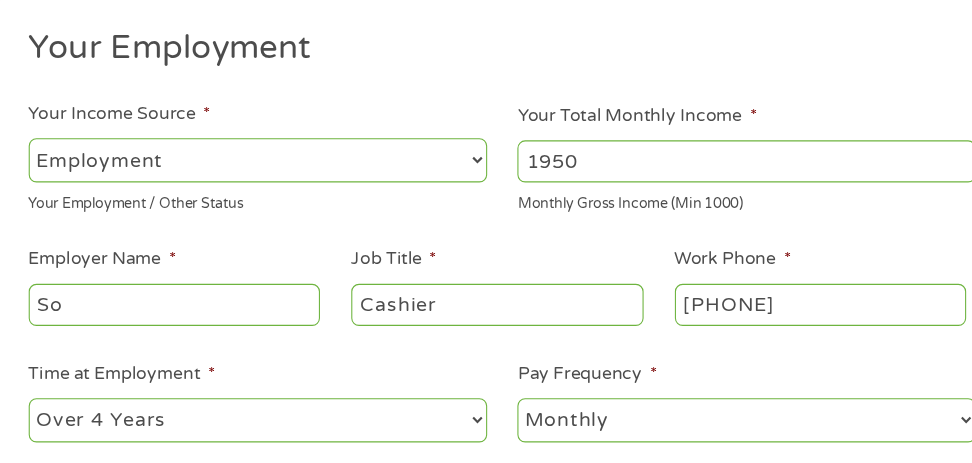 type on "S" 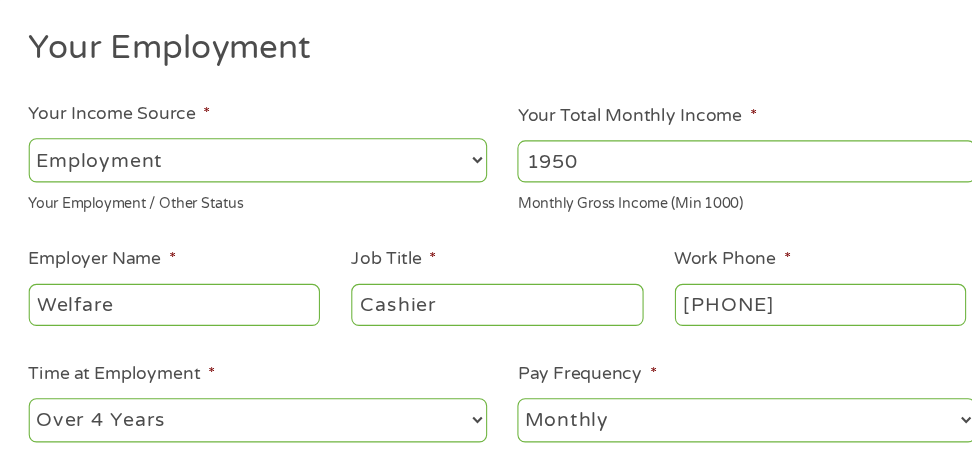 scroll, scrollTop: 672, scrollLeft: 0, axis: vertical 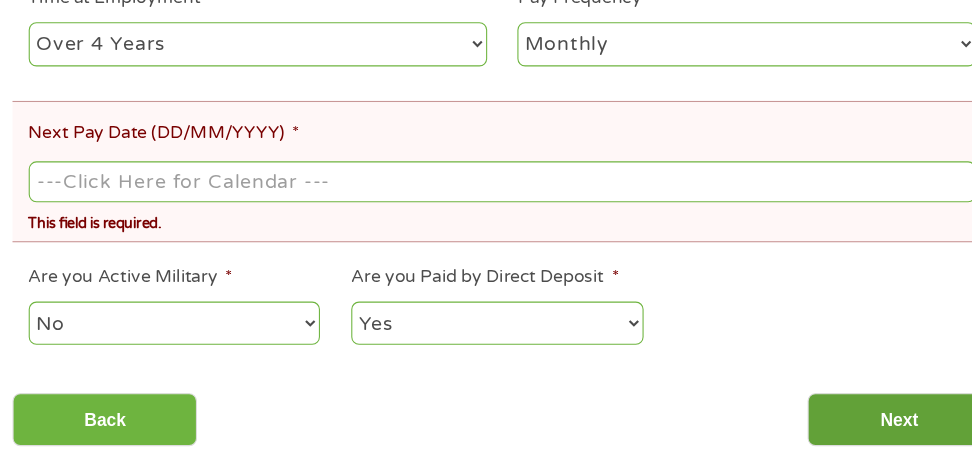 type on "Welfare" 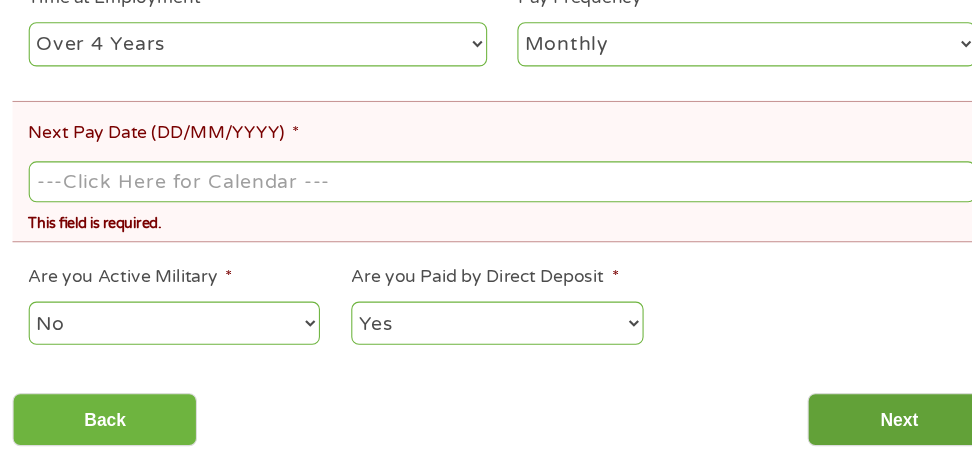 click on "Next" at bounding box center (854, 422) 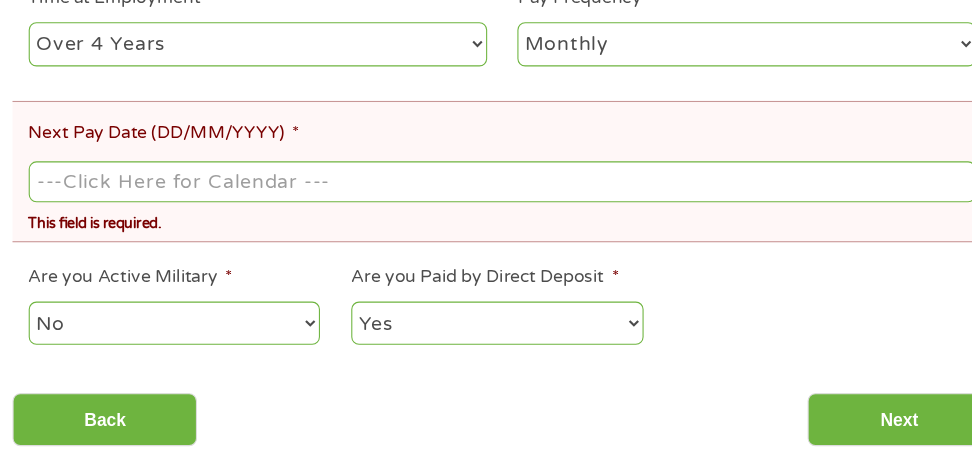 scroll, scrollTop: 529, scrollLeft: 0, axis: vertical 